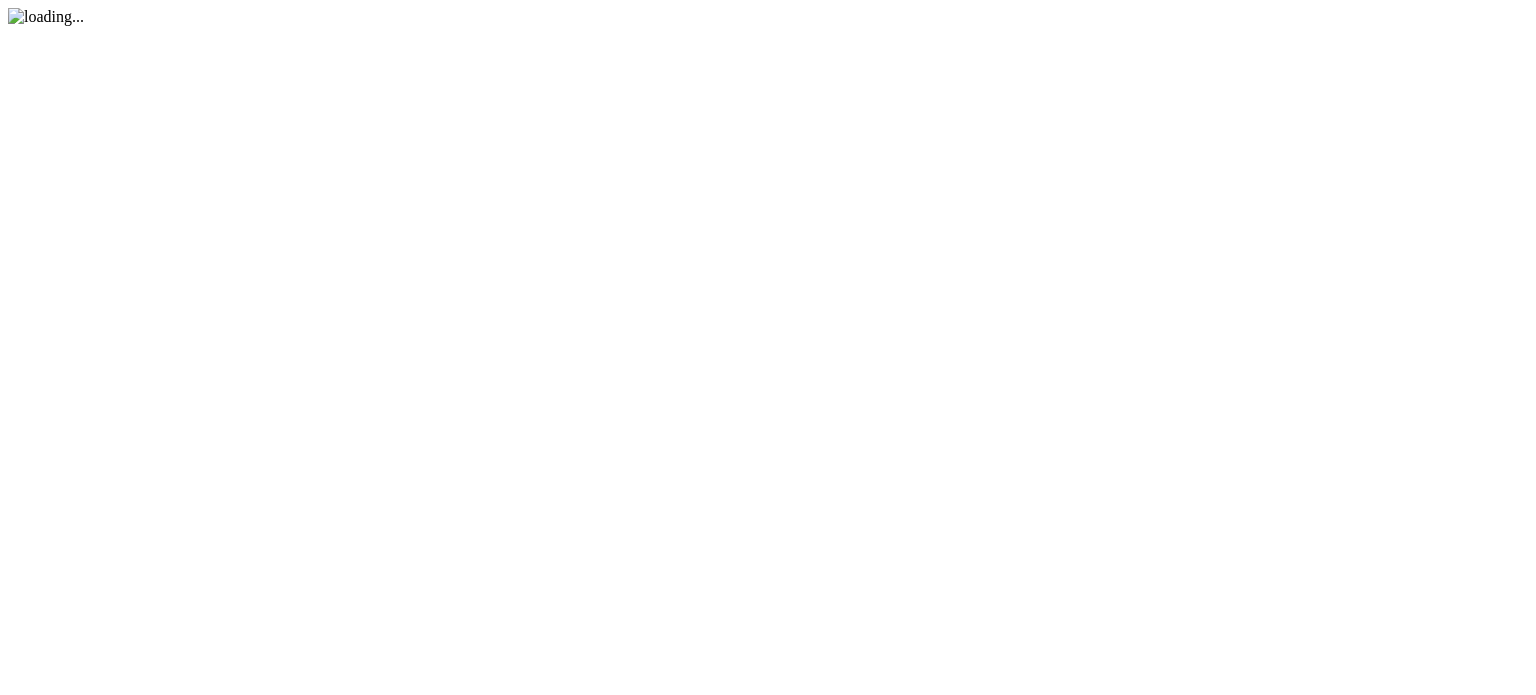 scroll, scrollTop: 0, scrollLeft: 0, axis: both 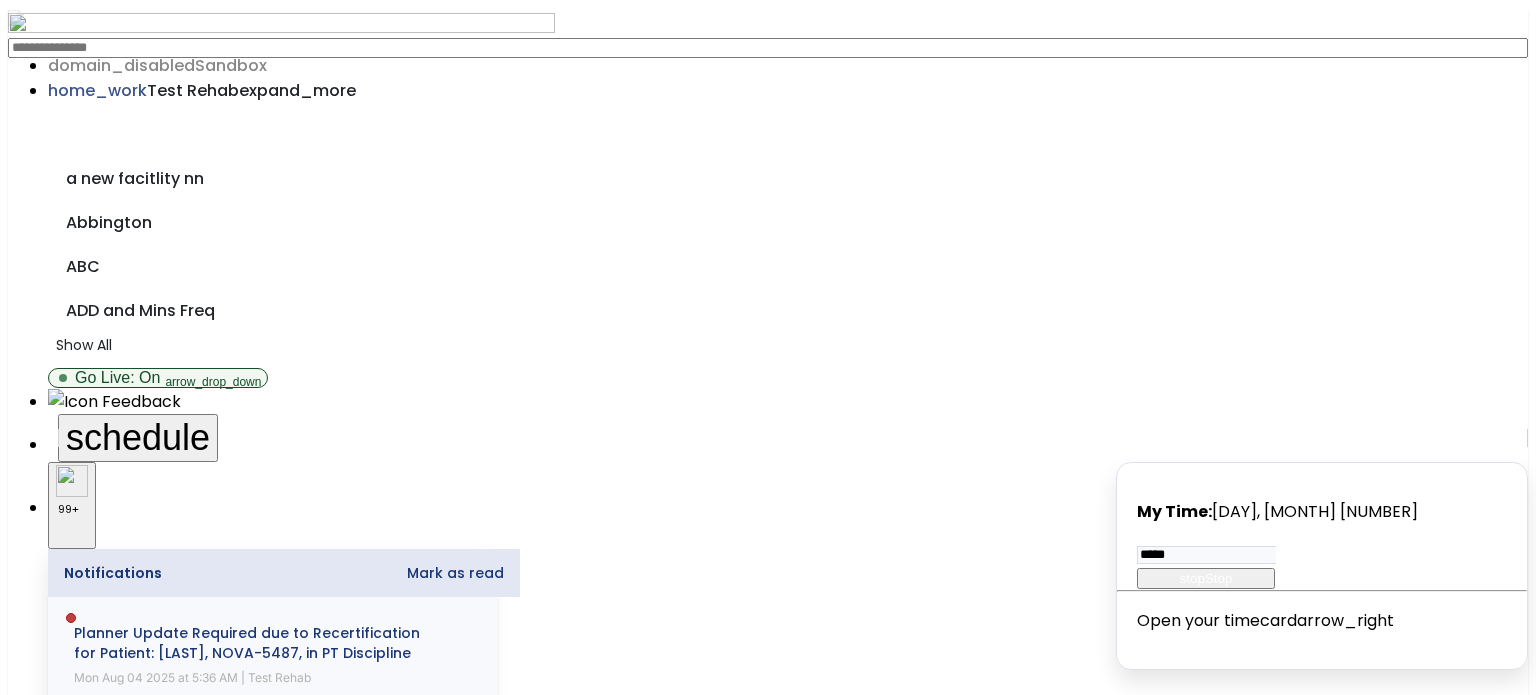 click on "Other" at bounding box center [768, 2195] 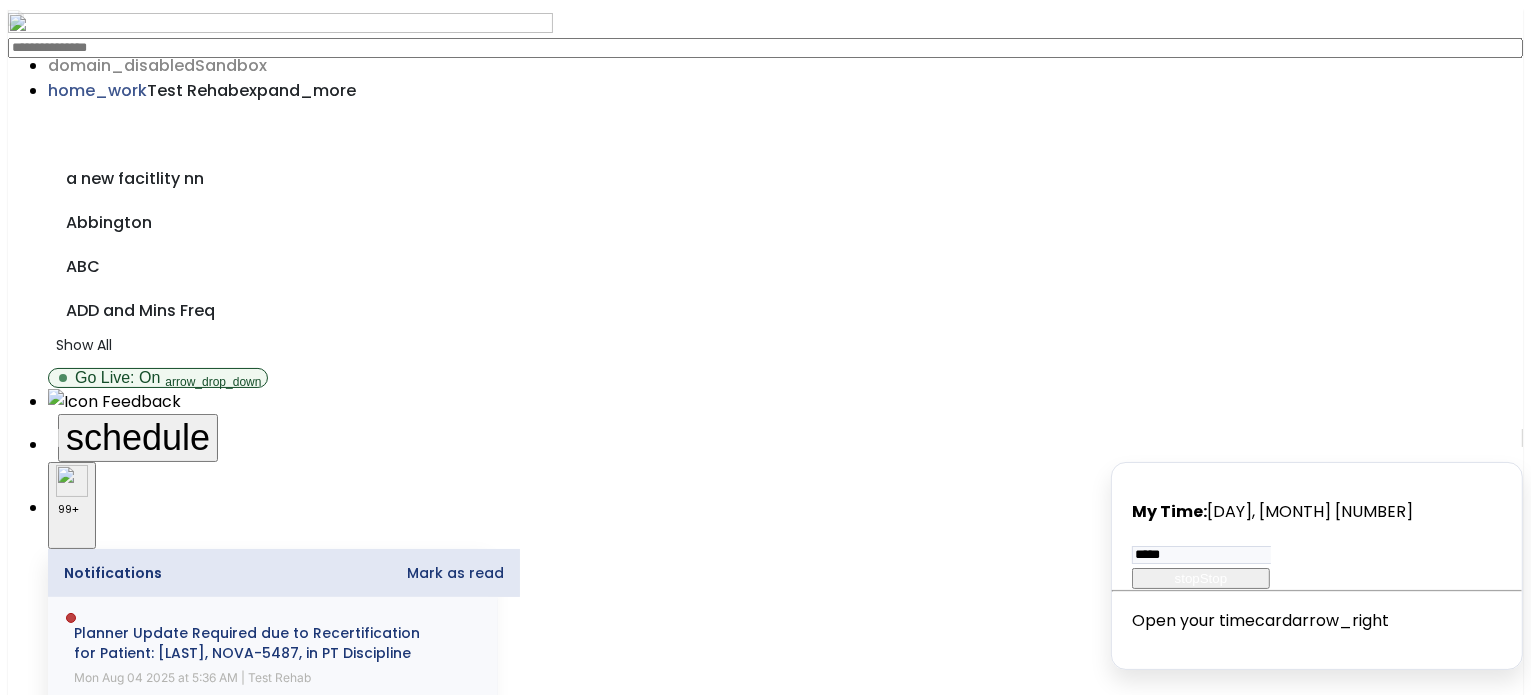 click on "All" at bounding box center [85, 2781] 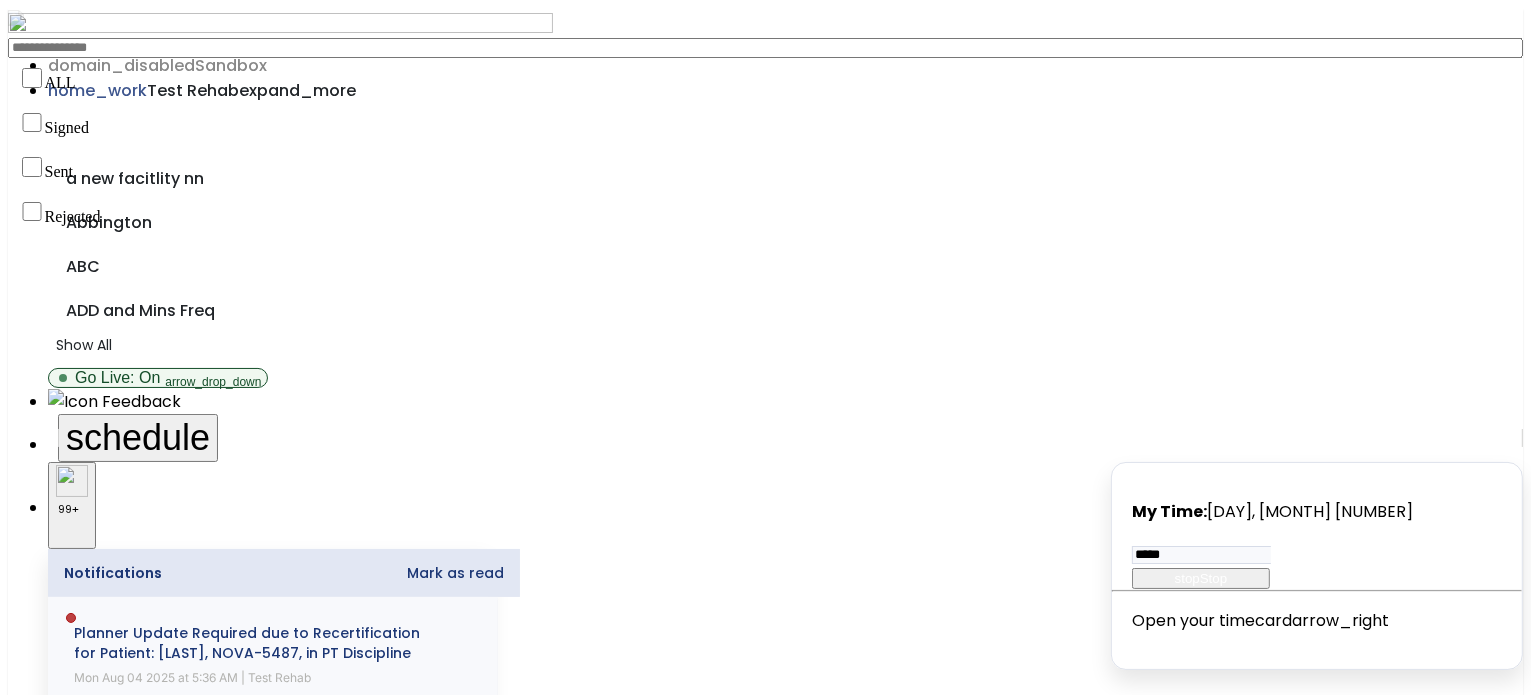 scroll, scrollTop: 84, scrollLeft: 0, axis: vertical 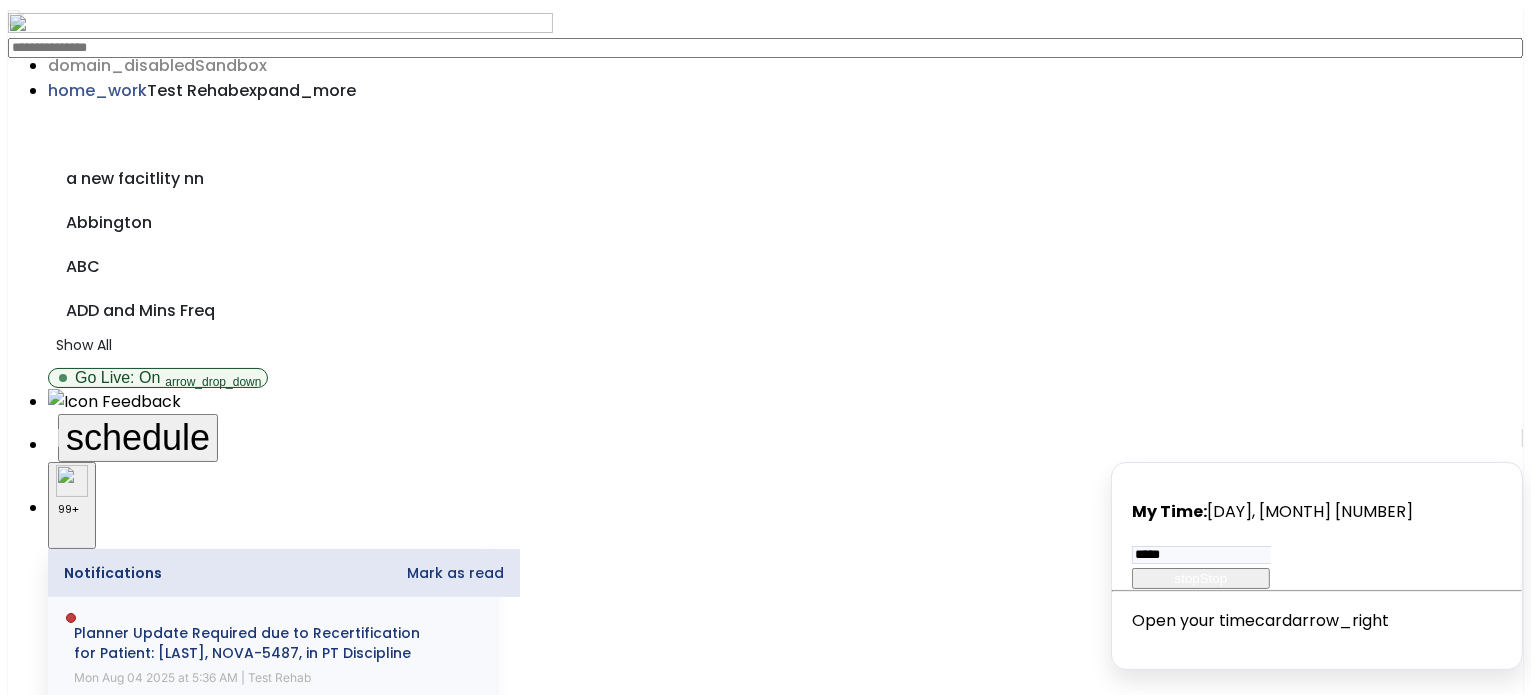 click on "(1)" at bounding box center (85, 2781) 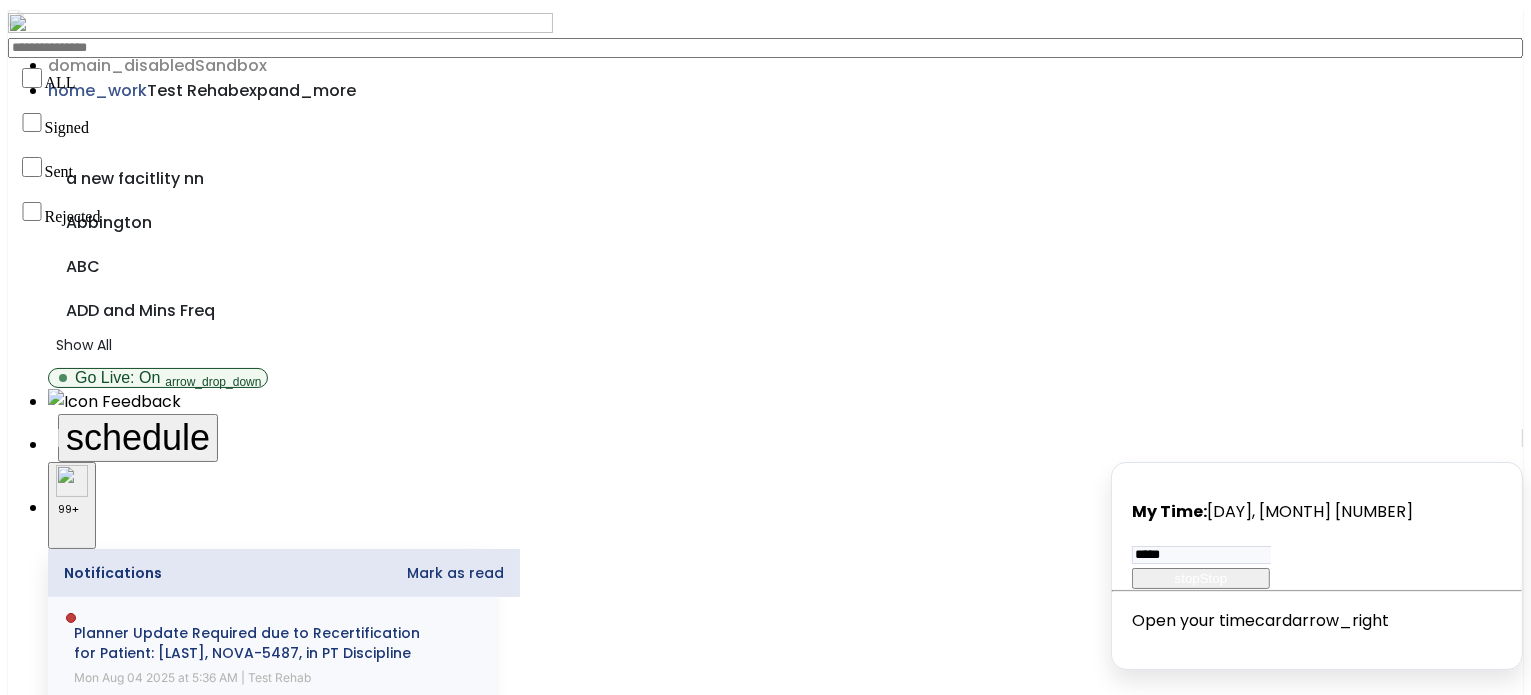click on "(1)" at bounding box center [85, 3317] 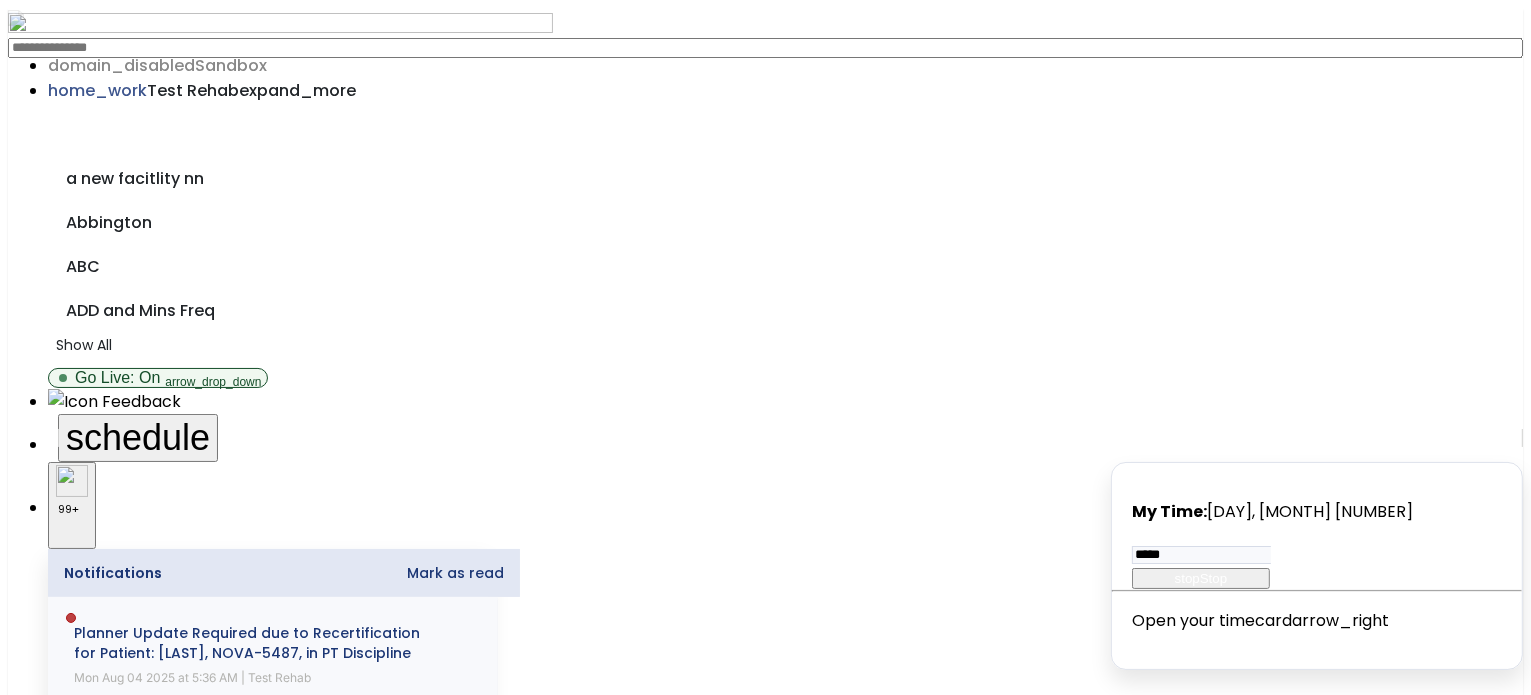 click on "All" at bounding box center [85, 2781] 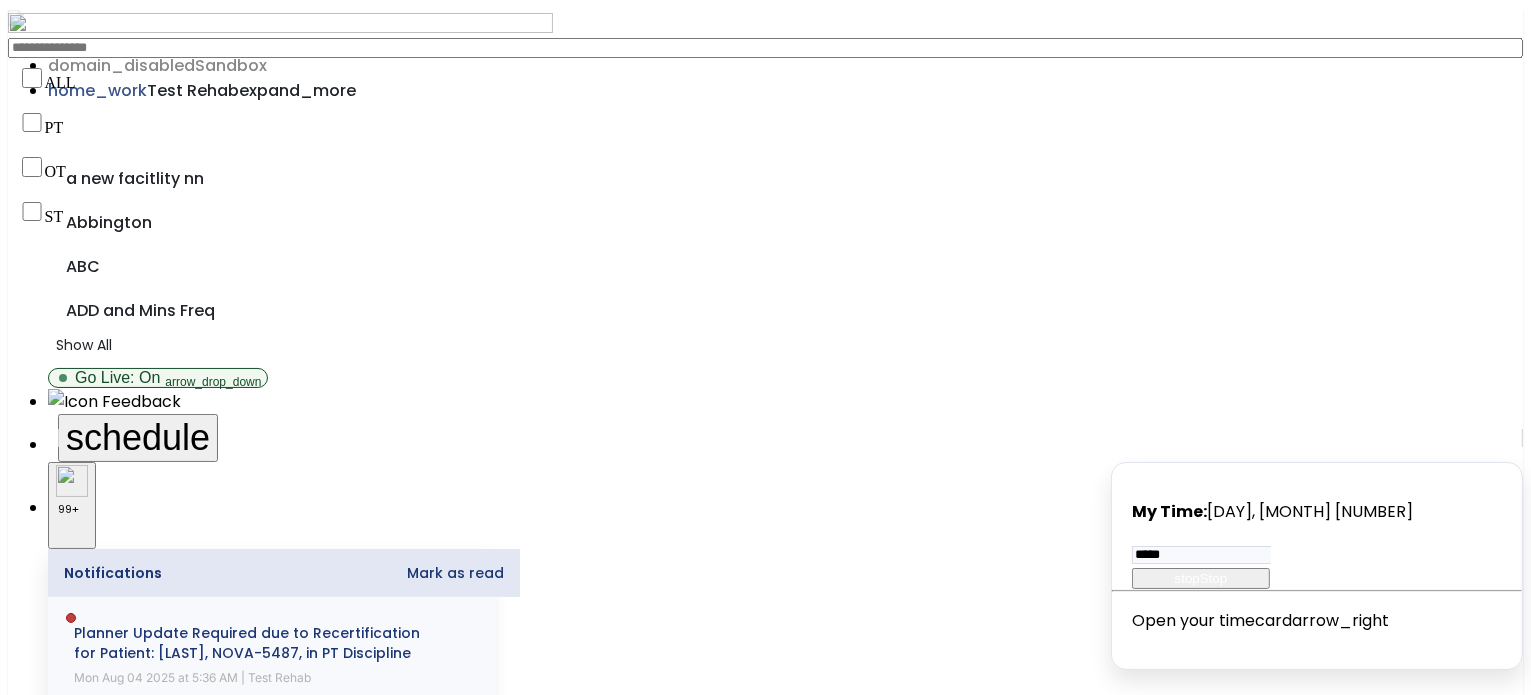 click on "(1)" at bounding box center (85, 2781) 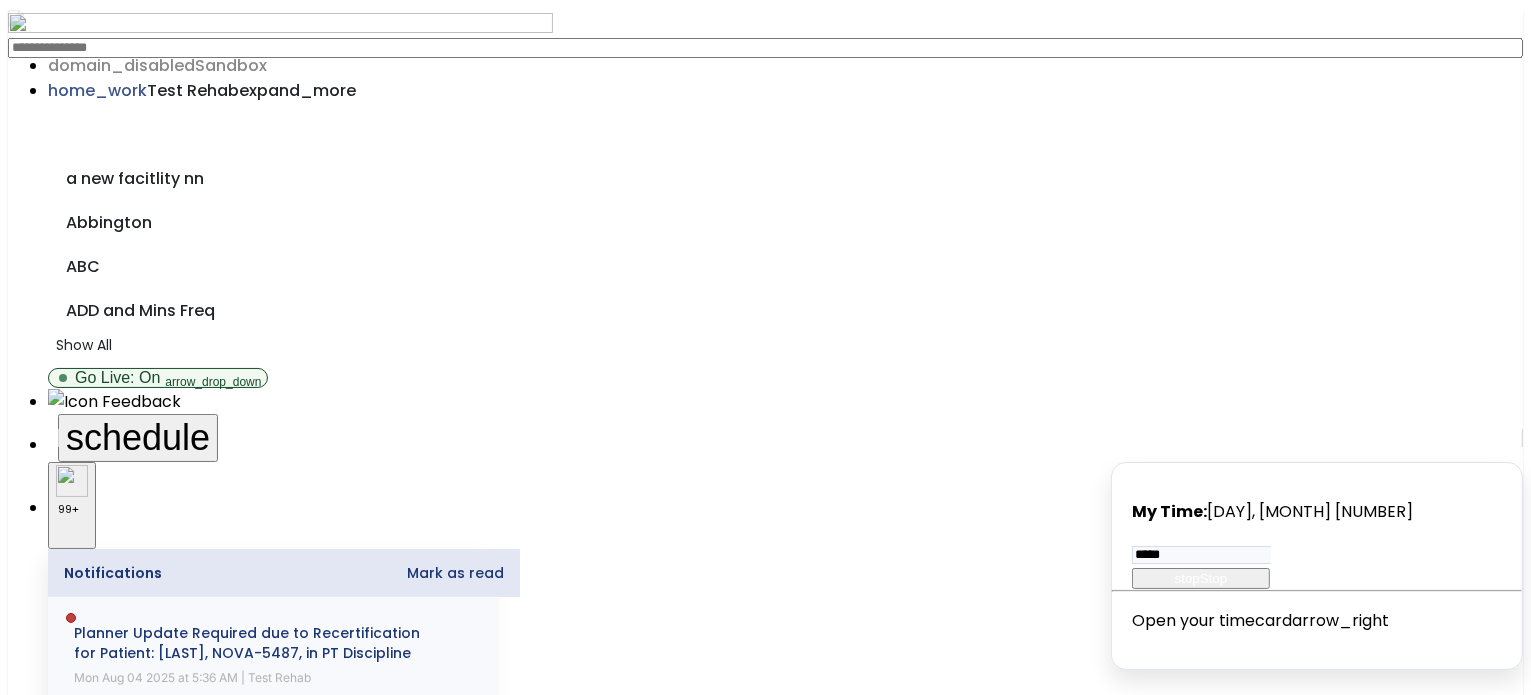 click on "View Results" at bounding box center (120, 3221) 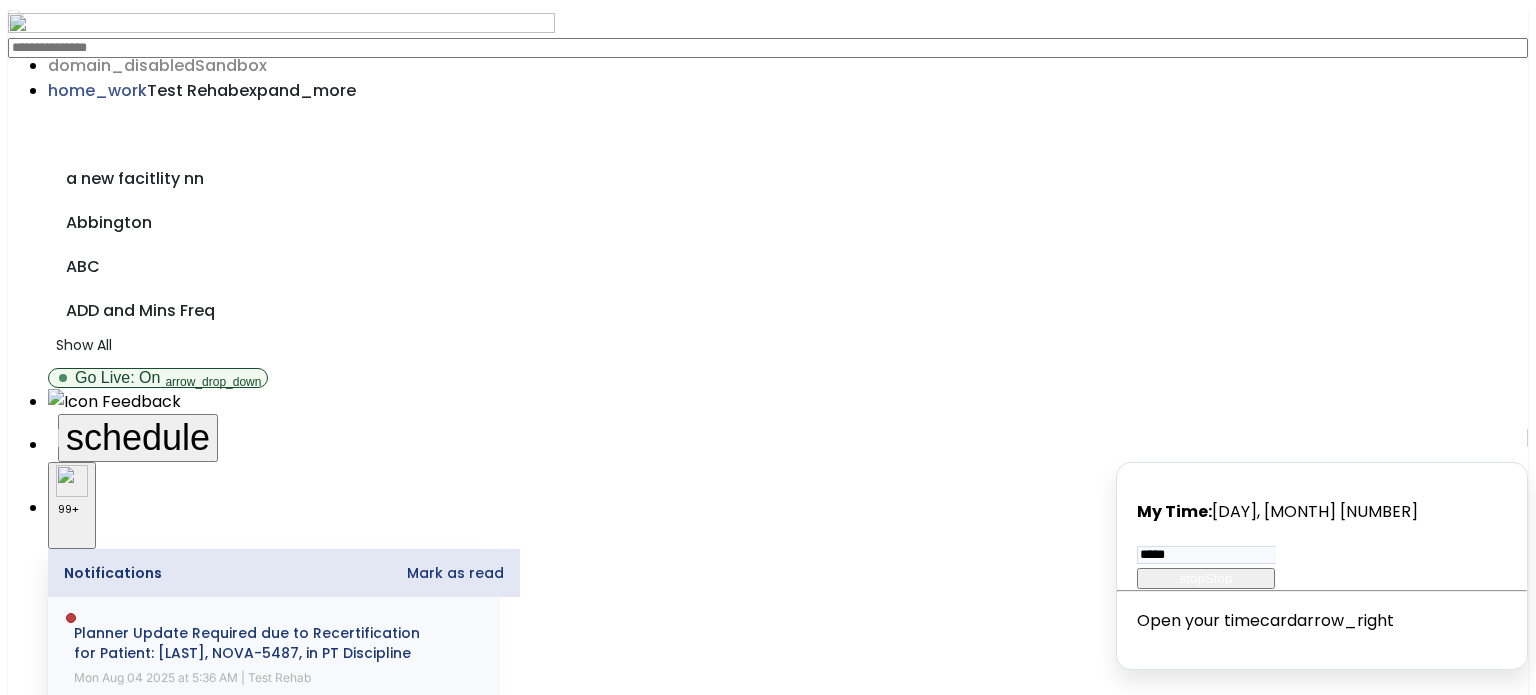 click on "Clear All" 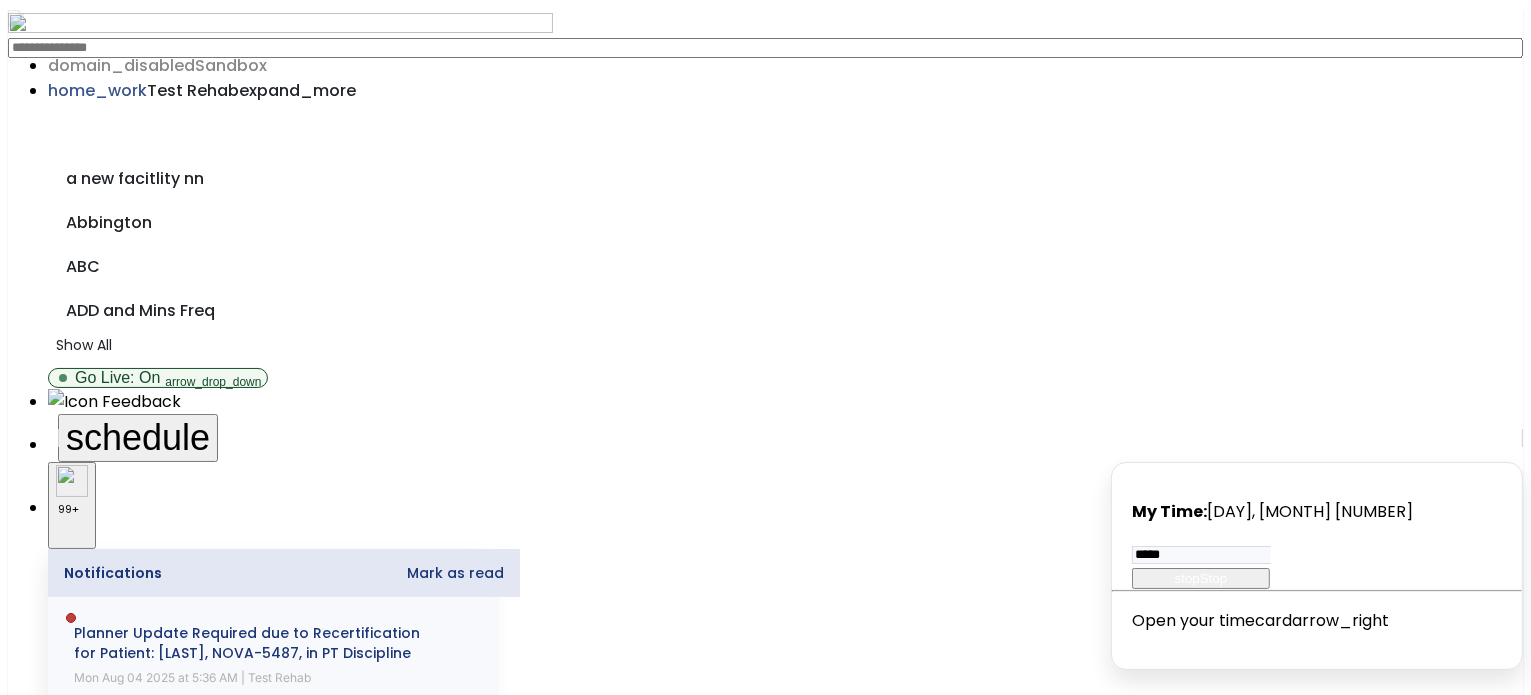 click on "All" at bounding box center (85, 2781) 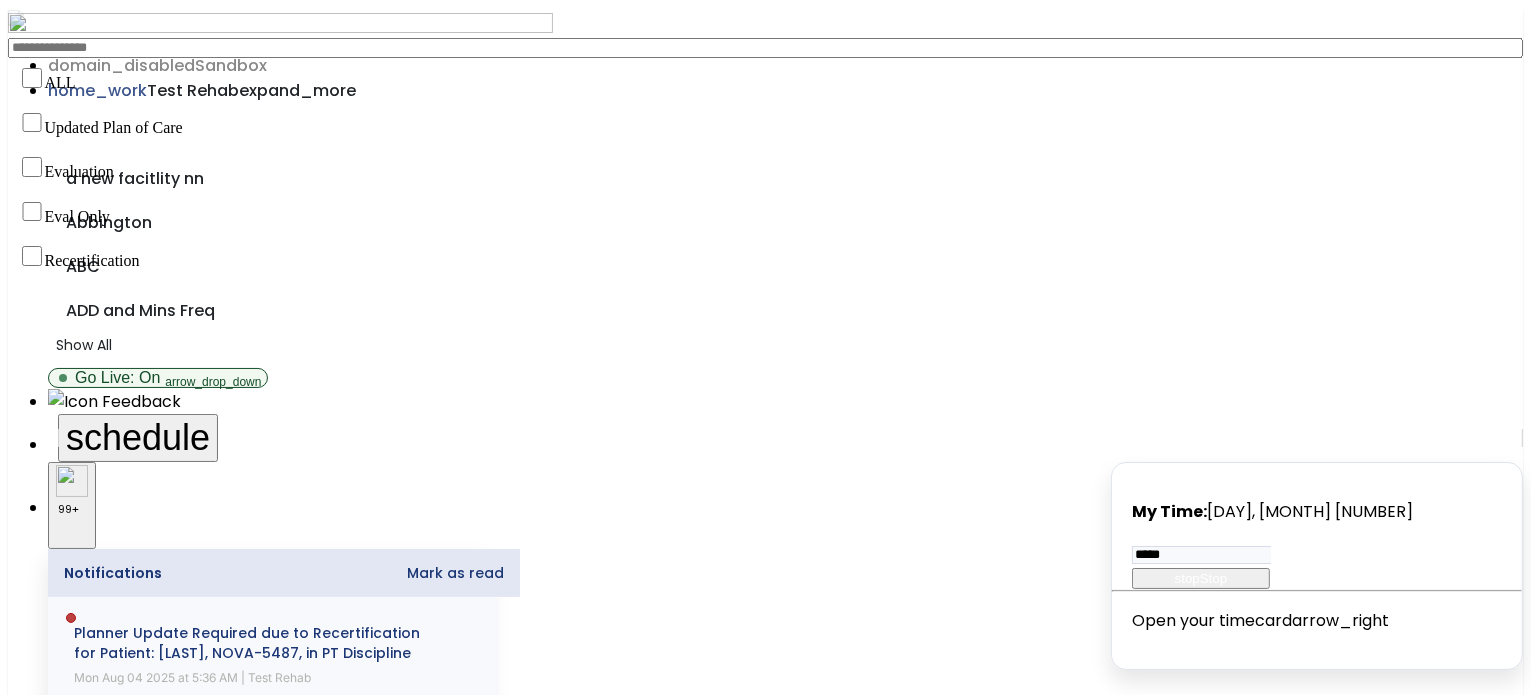 click on "All" at bounding box center (69, 3030) 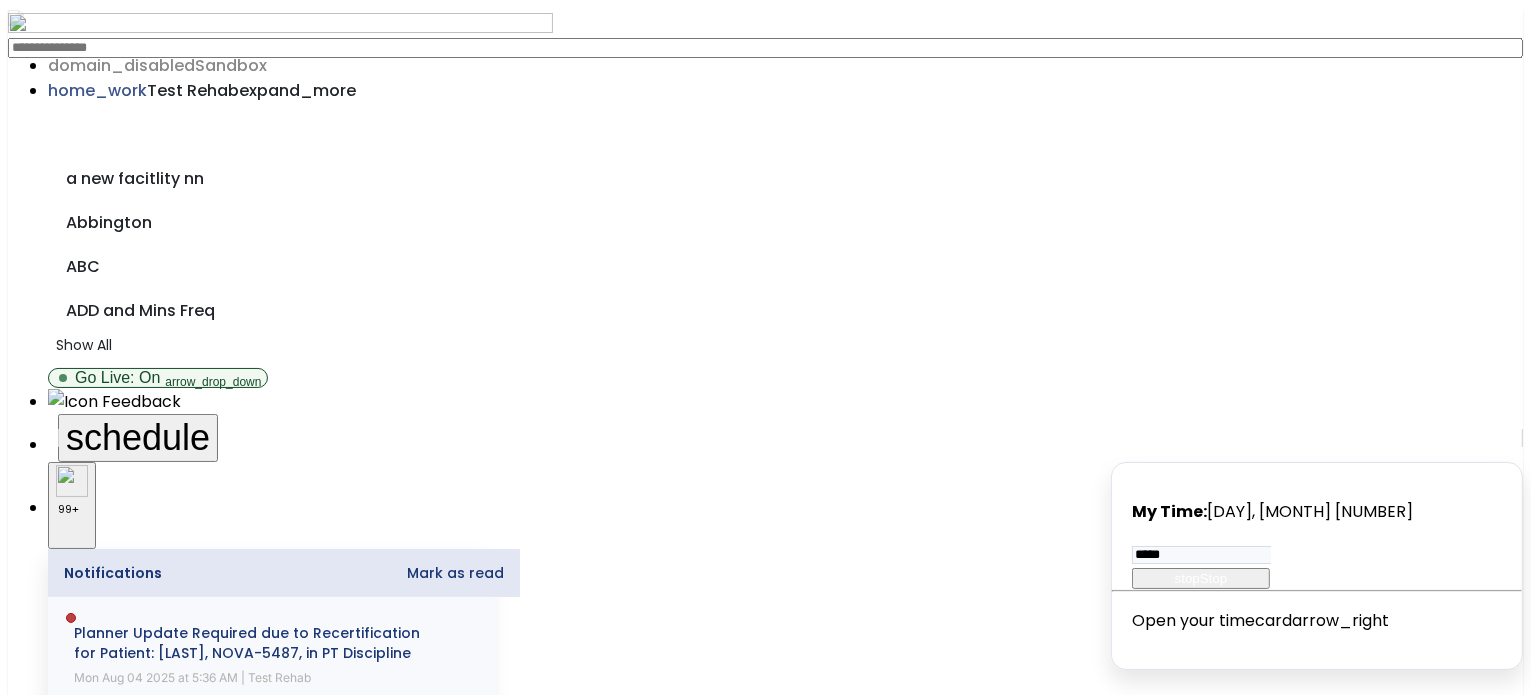 click on "All" at bounding box center (85, 2781) 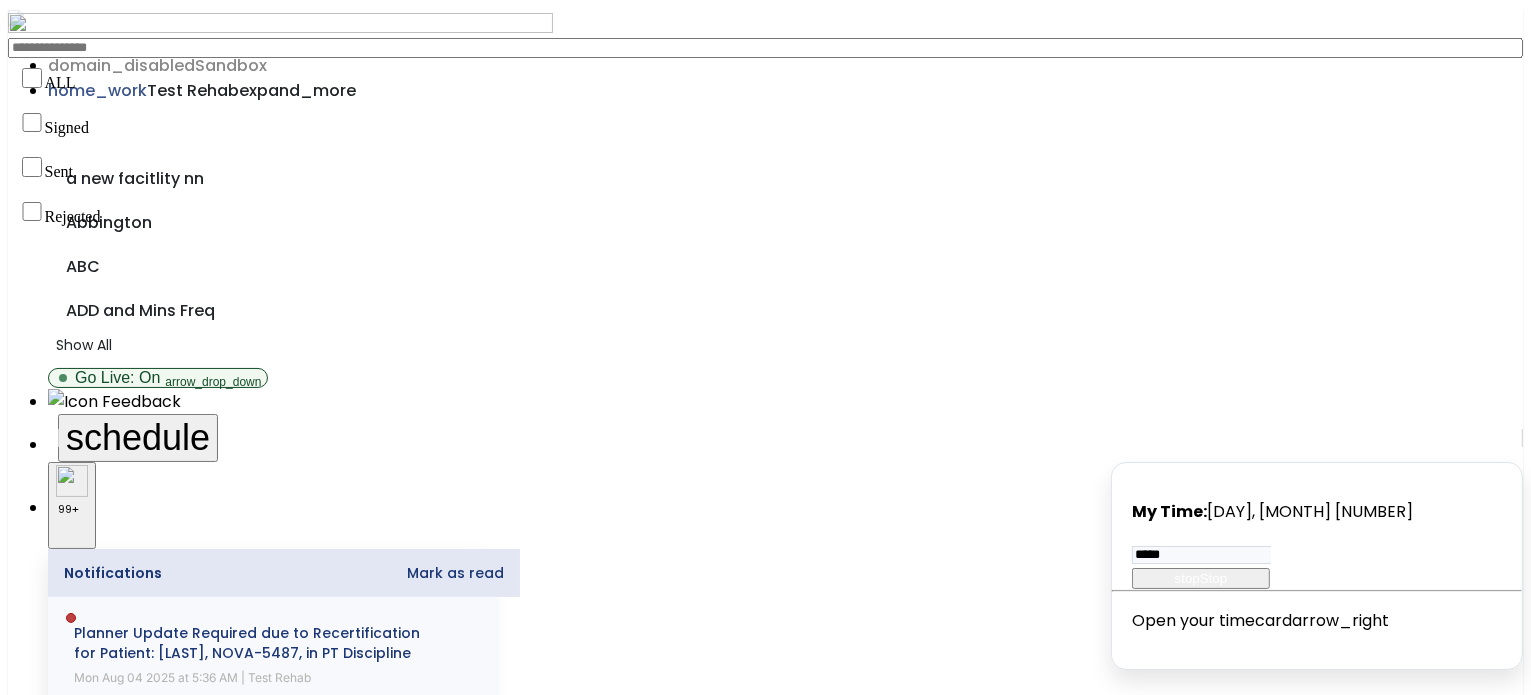 scroll, scrollTop: 43, scrollLeft: 0, axis: vertical 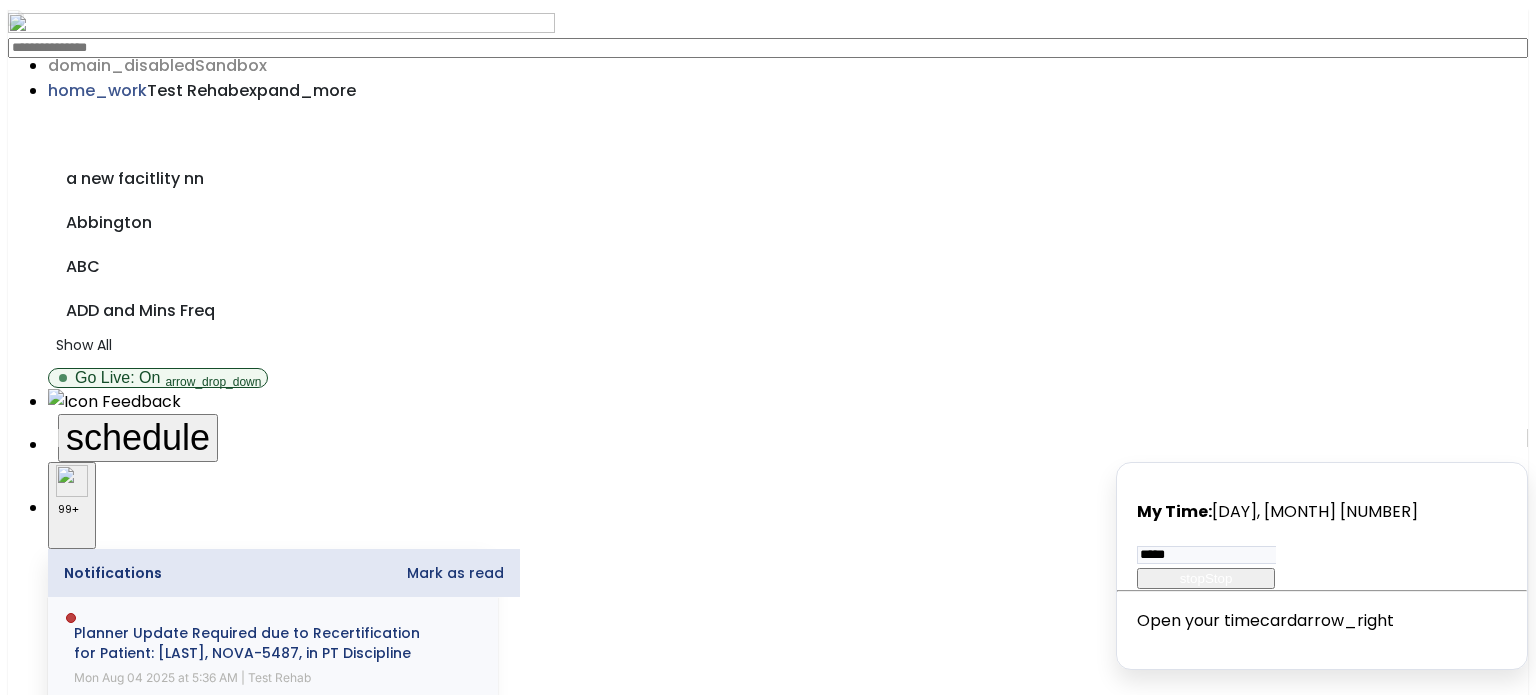 click at bounding box center [769, 2056] 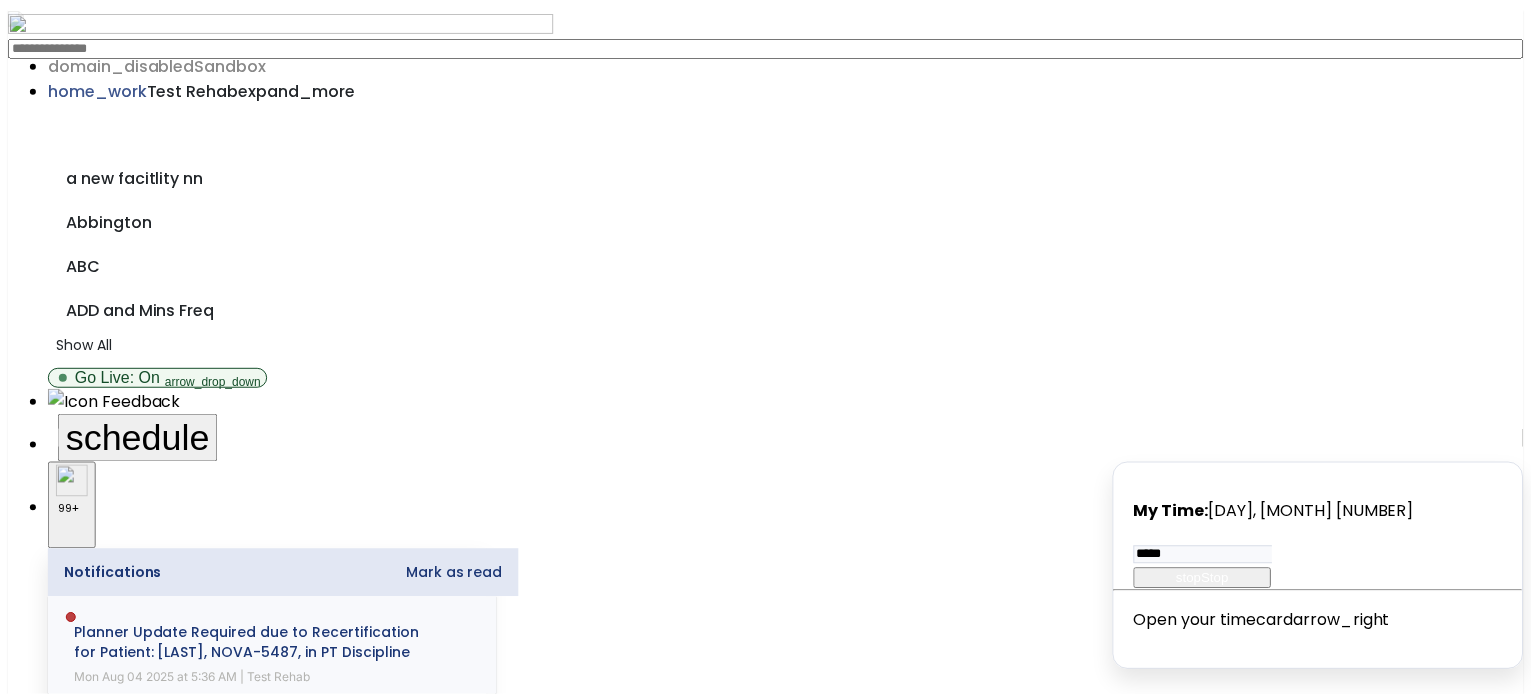 scroll, scrollTop: 72, scrollLeft: 0, axis: vertical 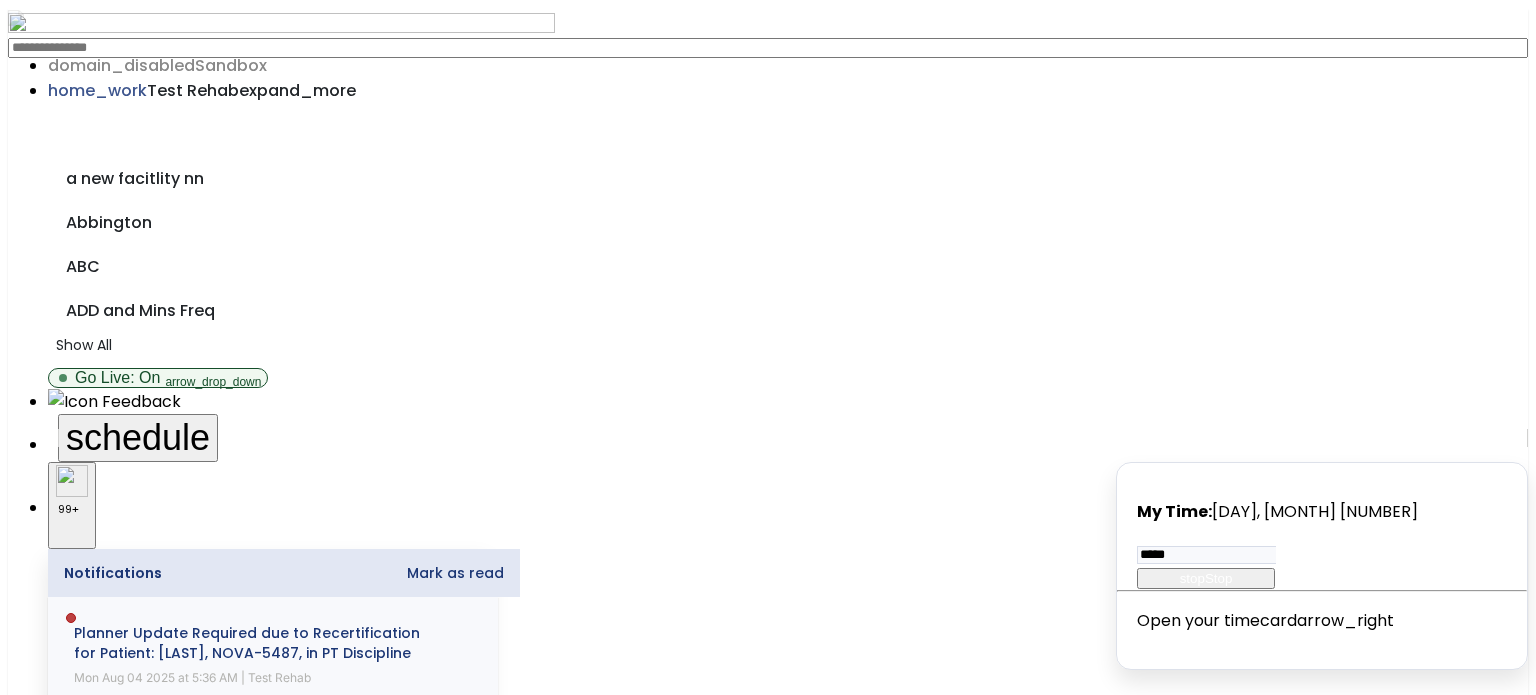 click at bounding box center (769, 2056) 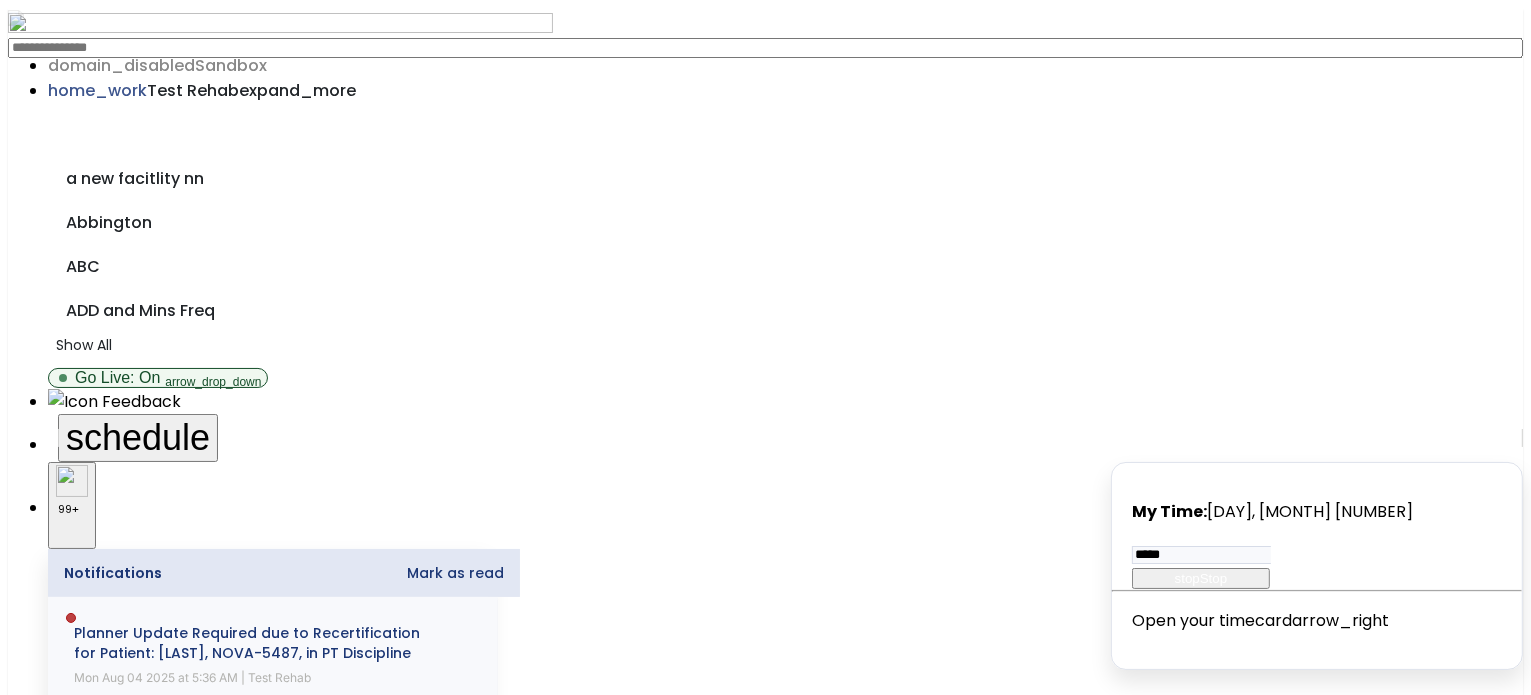 click on "All" at bounding box center [85, 2781] 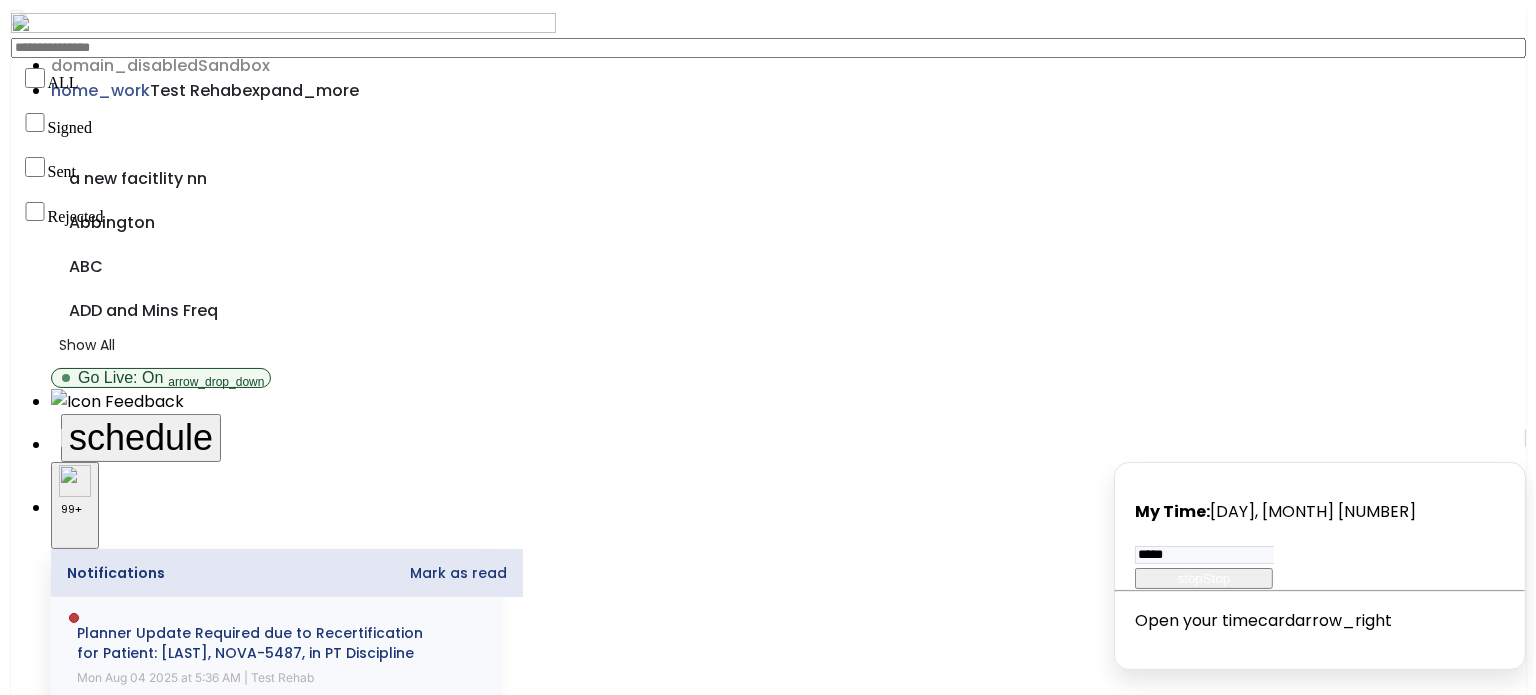 scroll, scrollTop: 82, scrollLeft: 0, axis: vertical 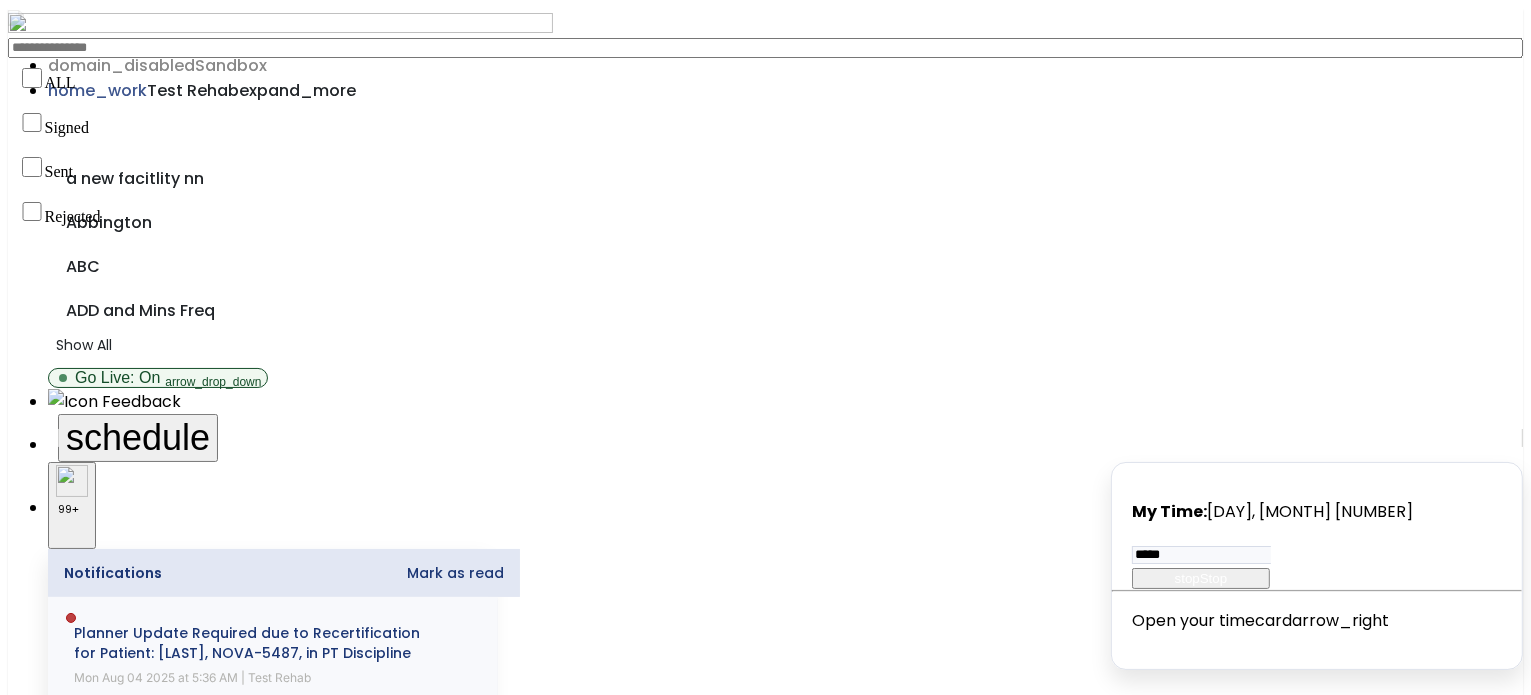 click on "View Results" at bounding box center (120, 3221) 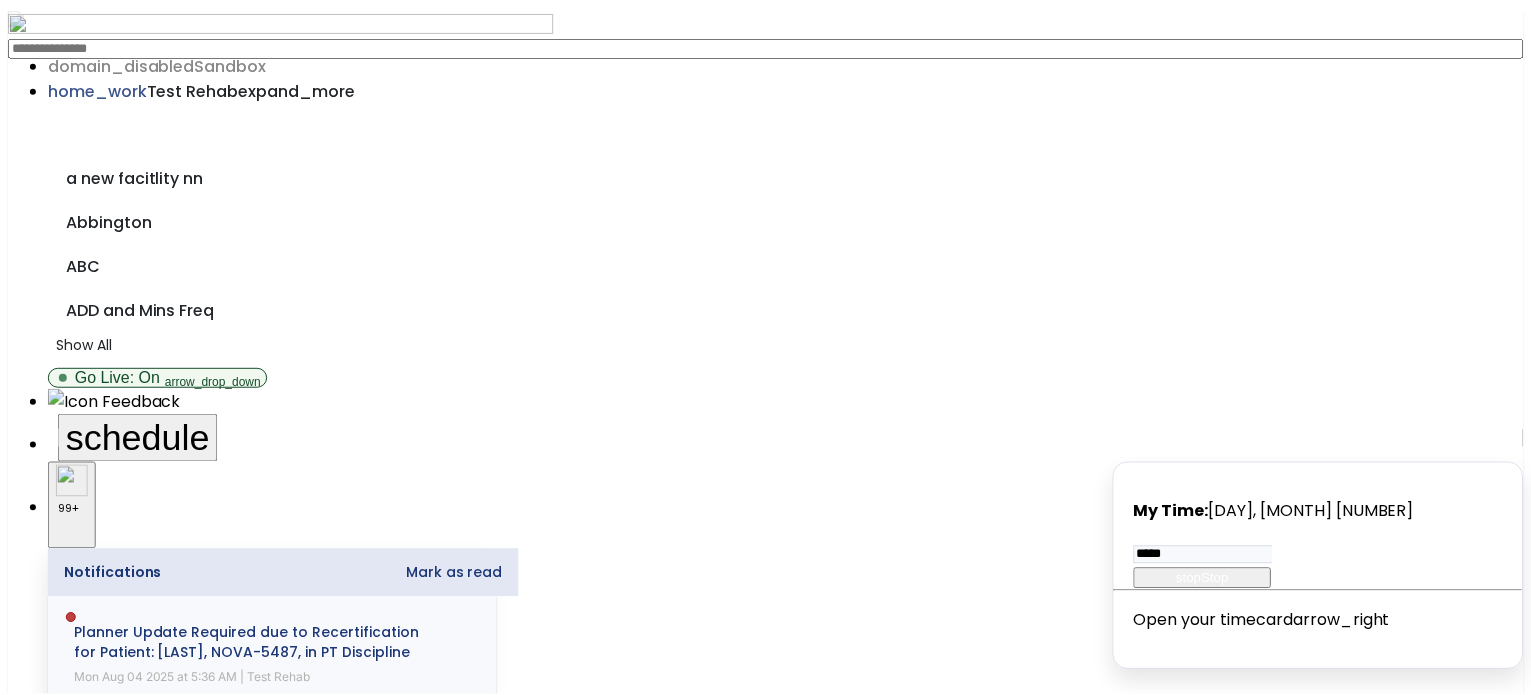 scroll, scrollTop: 0, scrollLeft: 0, axis: both 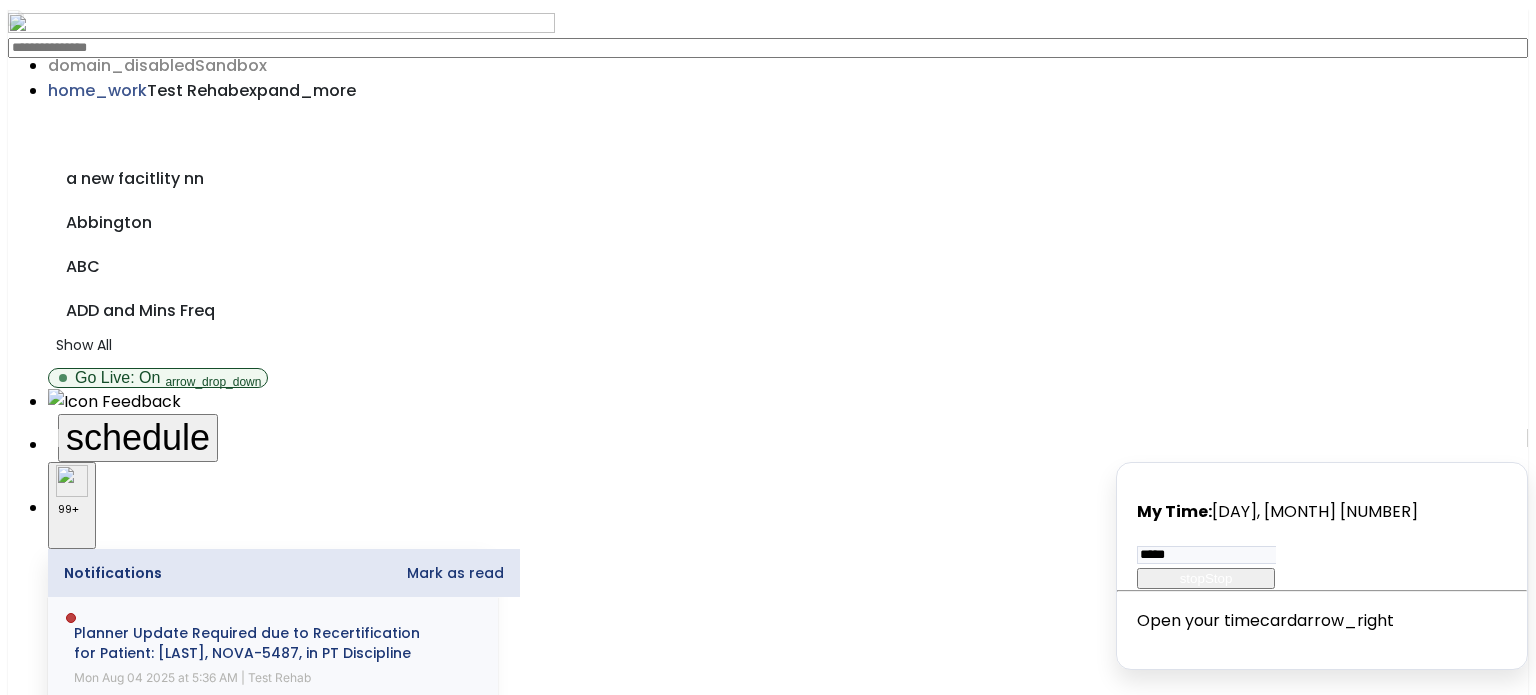 click on "****" at bounding box center (769, 2056) 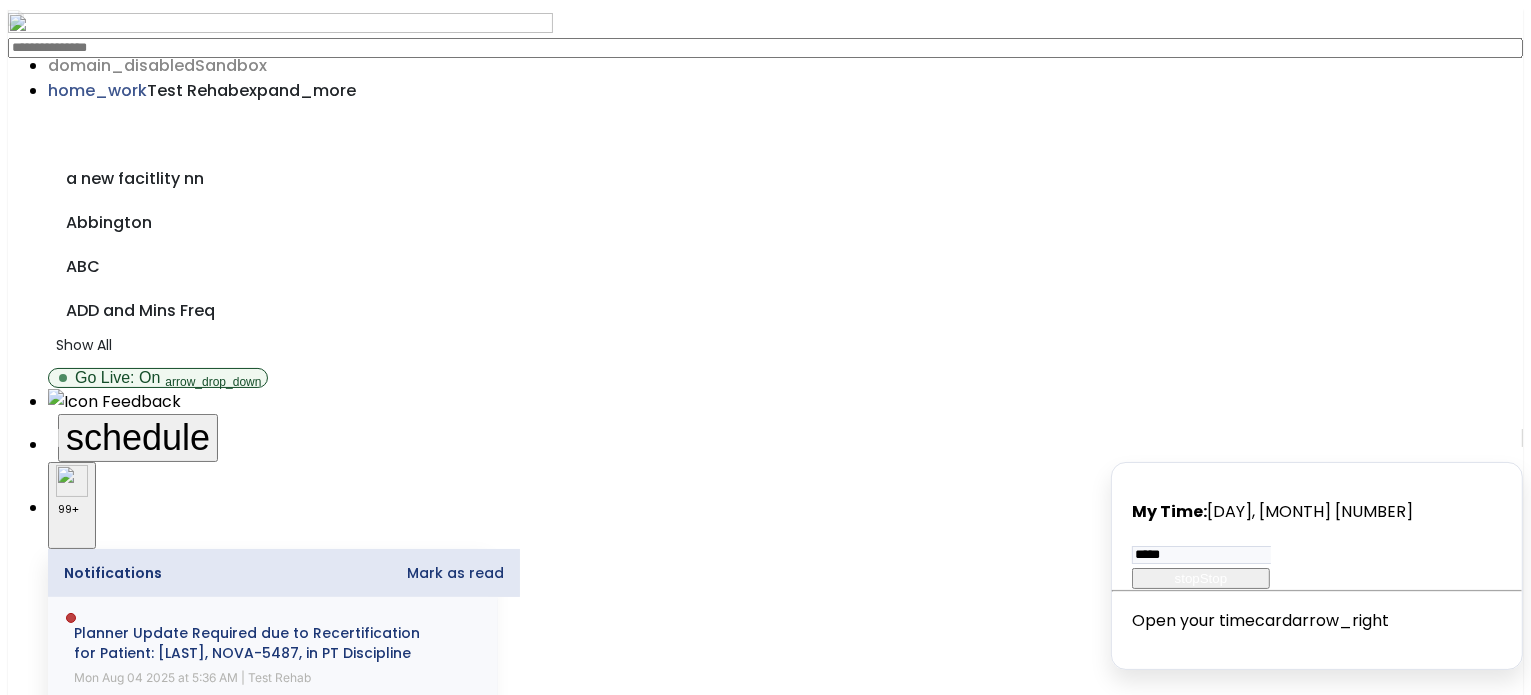 click on "All" at bounding box center (85, 2781) 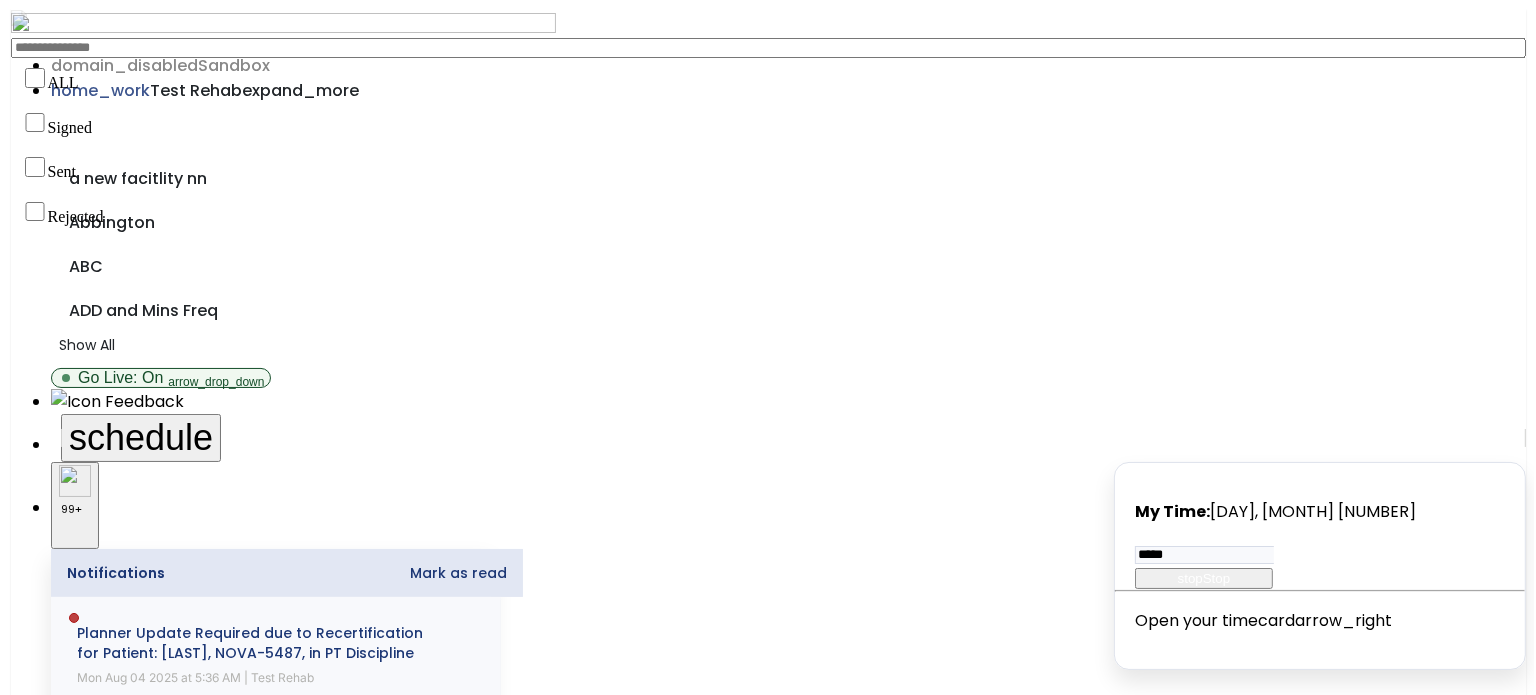 scroll, scrollTop: 28, scrollLeft: 0, axis: vertical 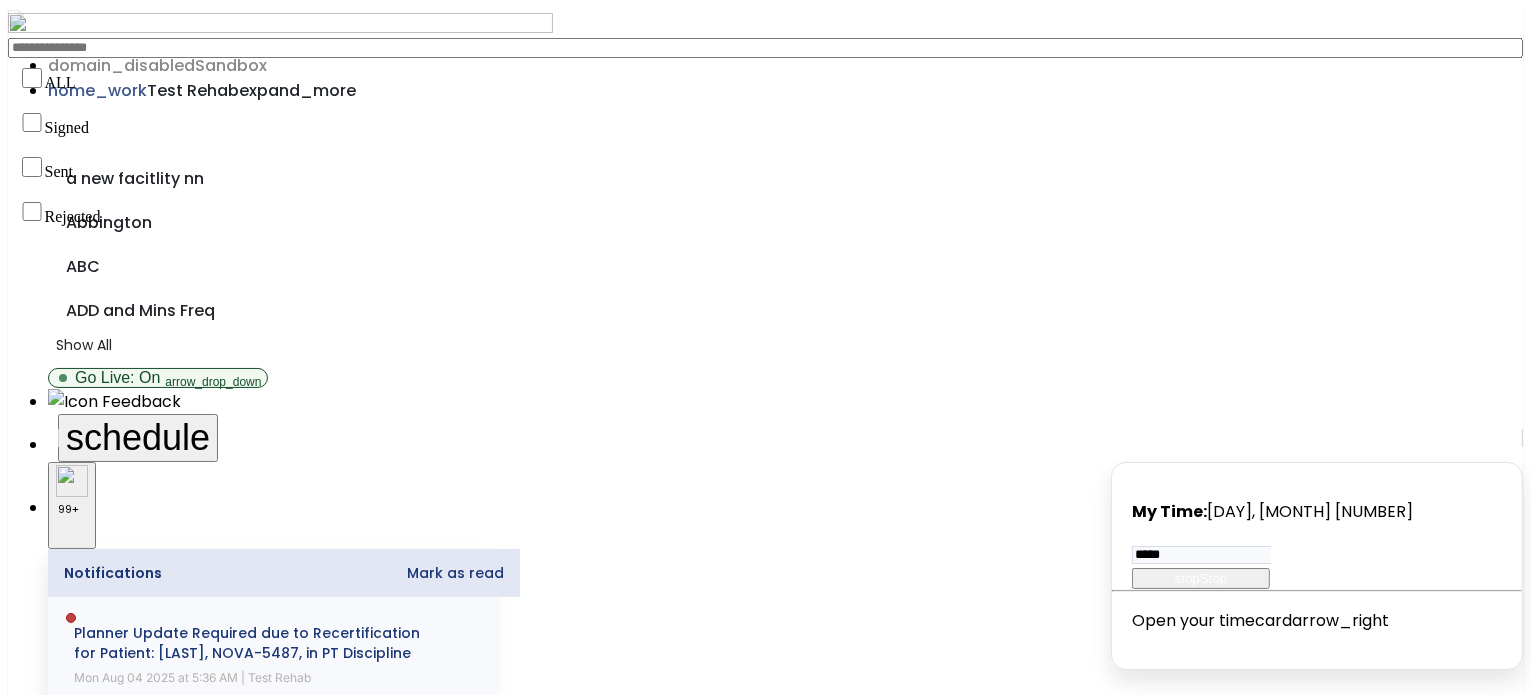 click on "View Results" at bounding box center (120, 3221) 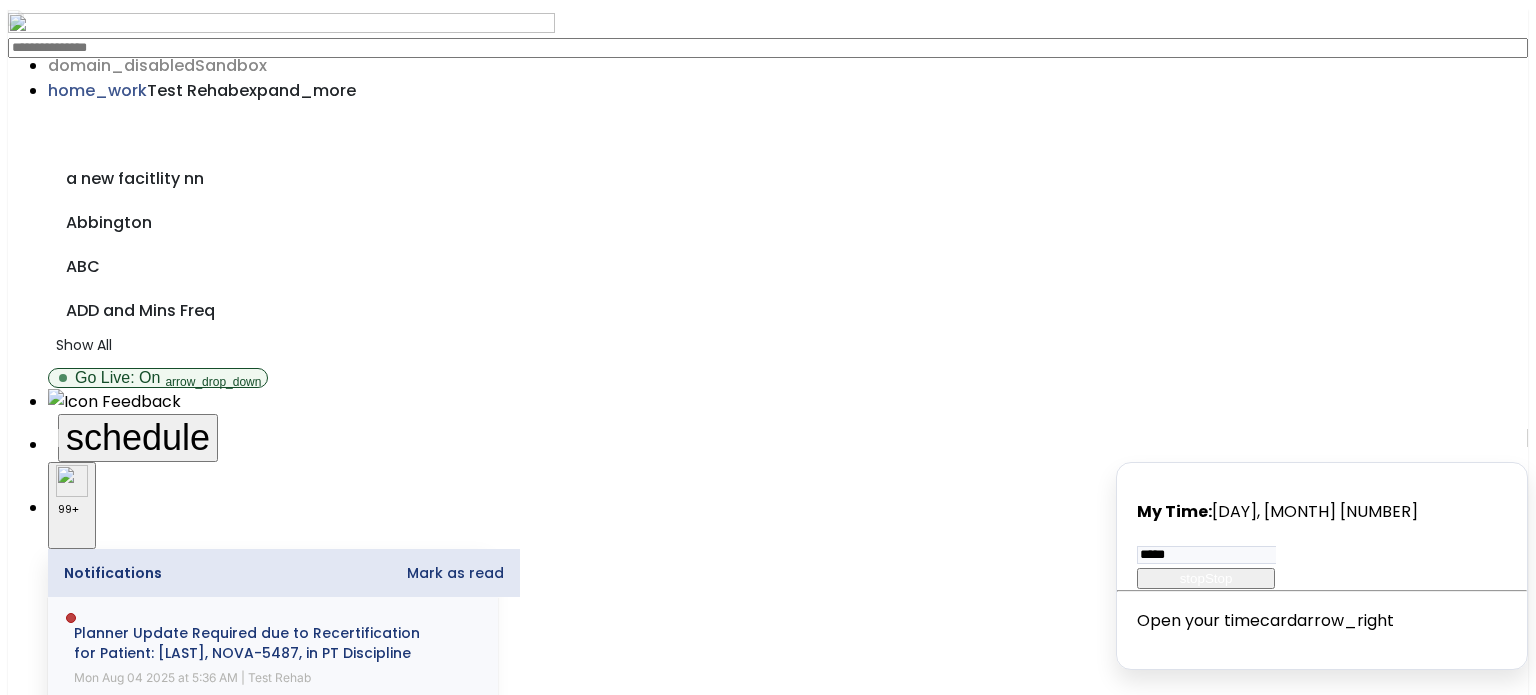 click on "menu" at bounding box center (47, 1974) 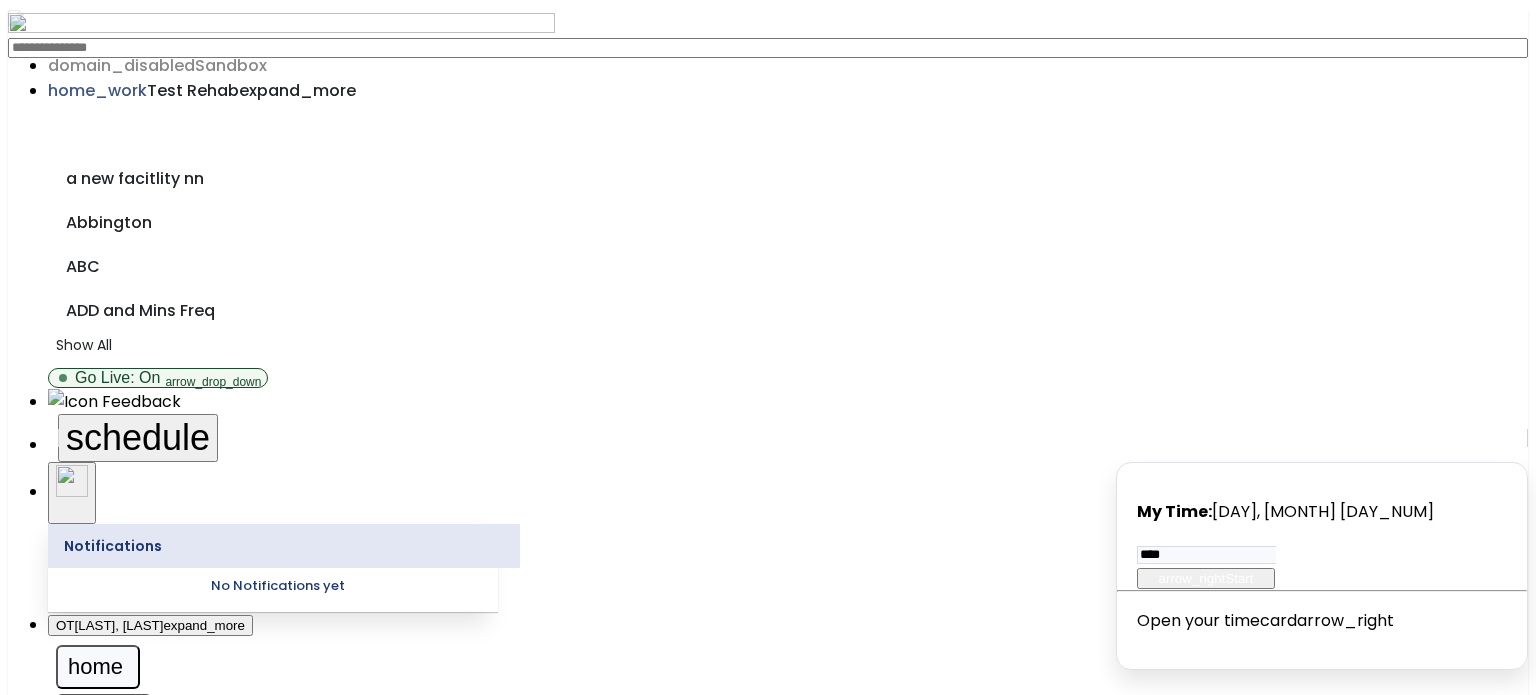 scroll, scrollTop: 0, scrollLeft: 0, axis: both 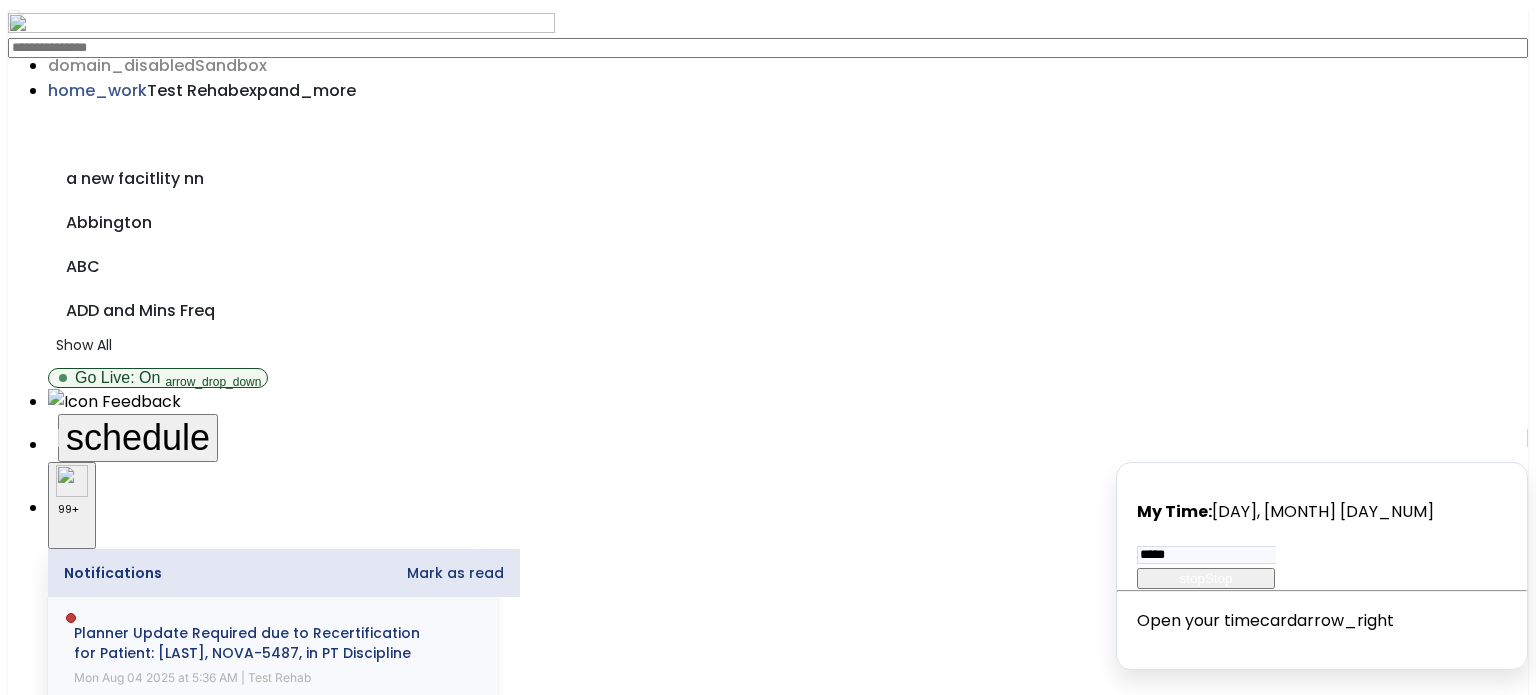 click on "Other" at bounding box center [767, 2195] 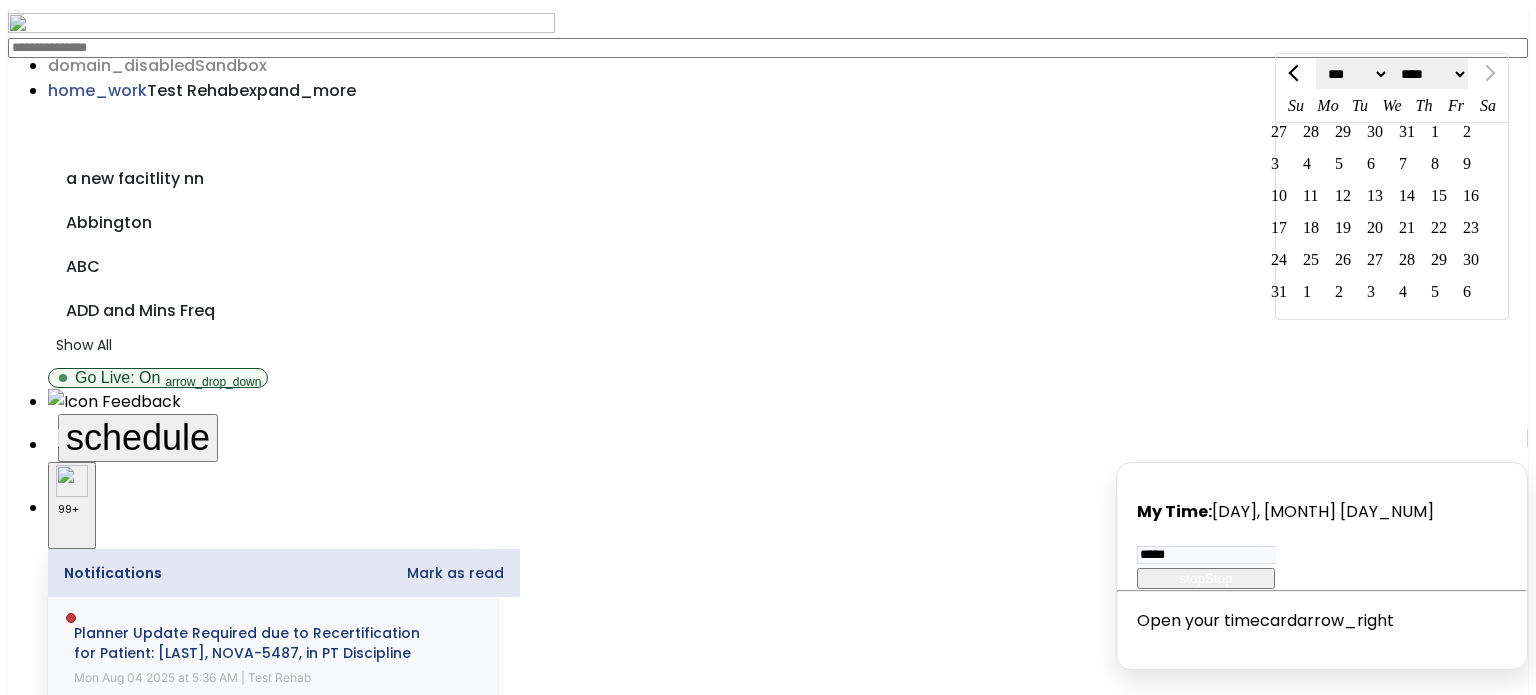 click on "6" 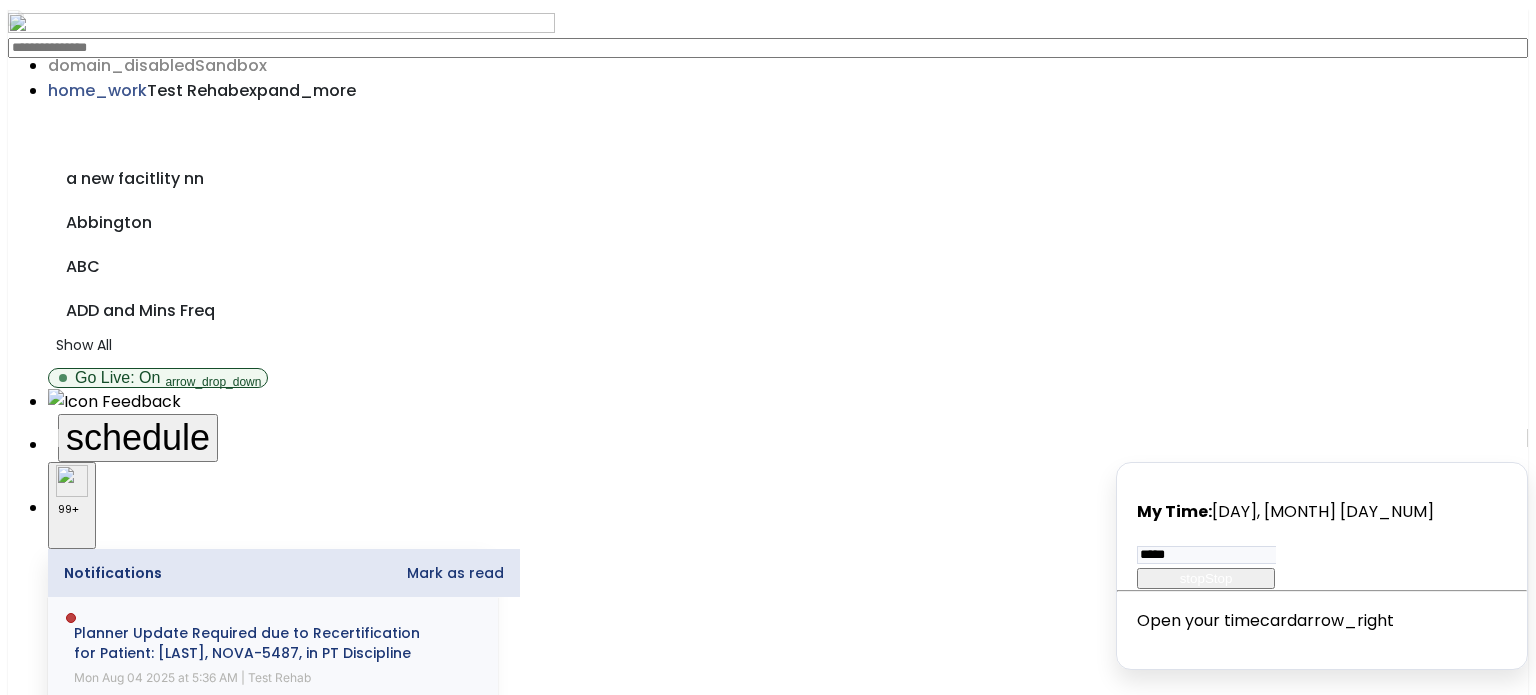 click on "Signed" 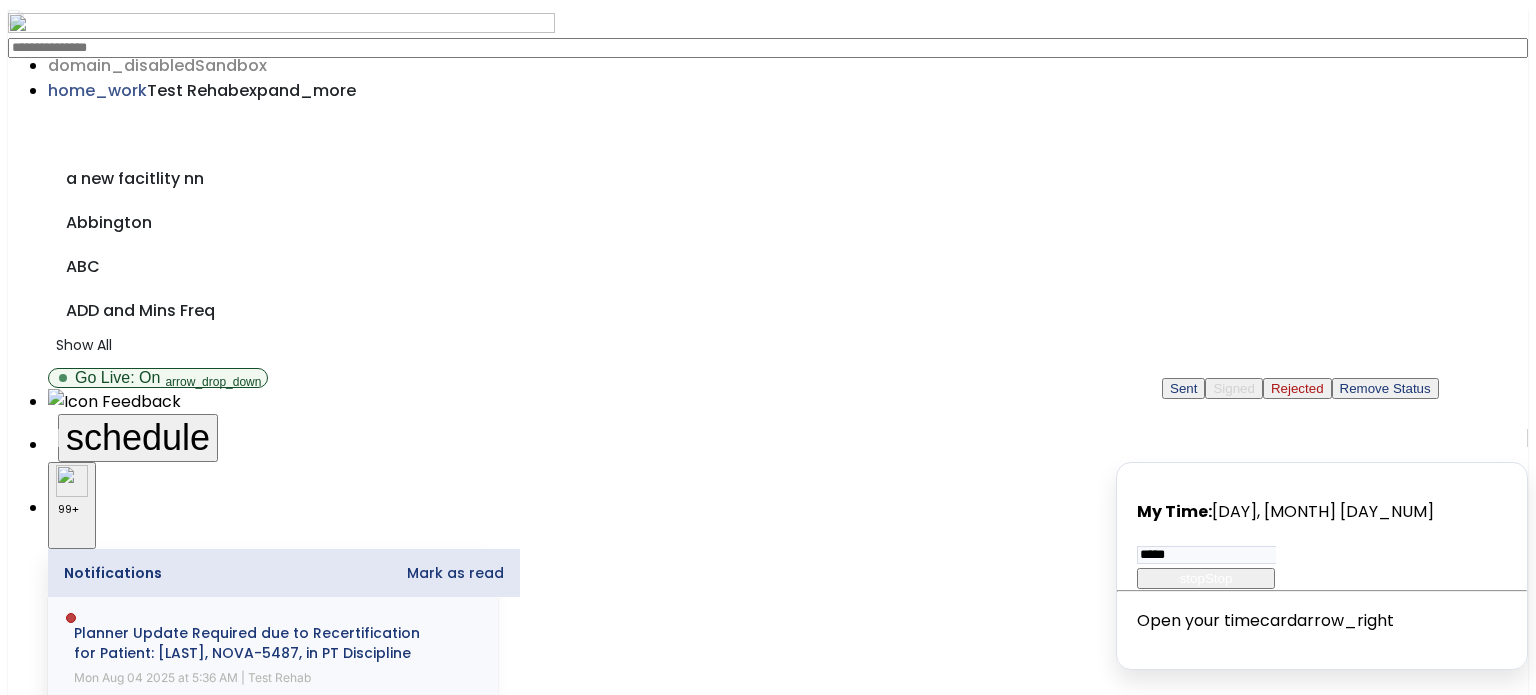 click on "Rejected" at bounding box center (1297, 388) 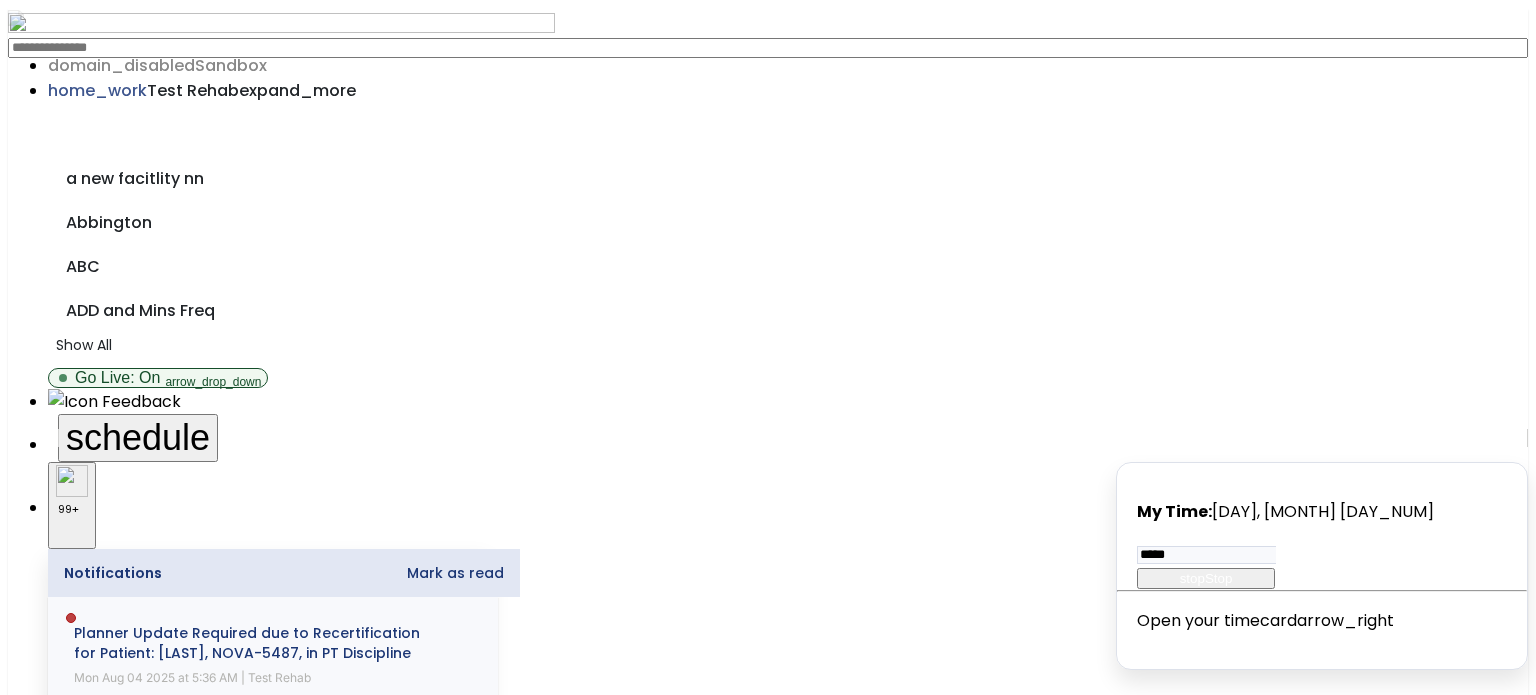 click on "Rejected" 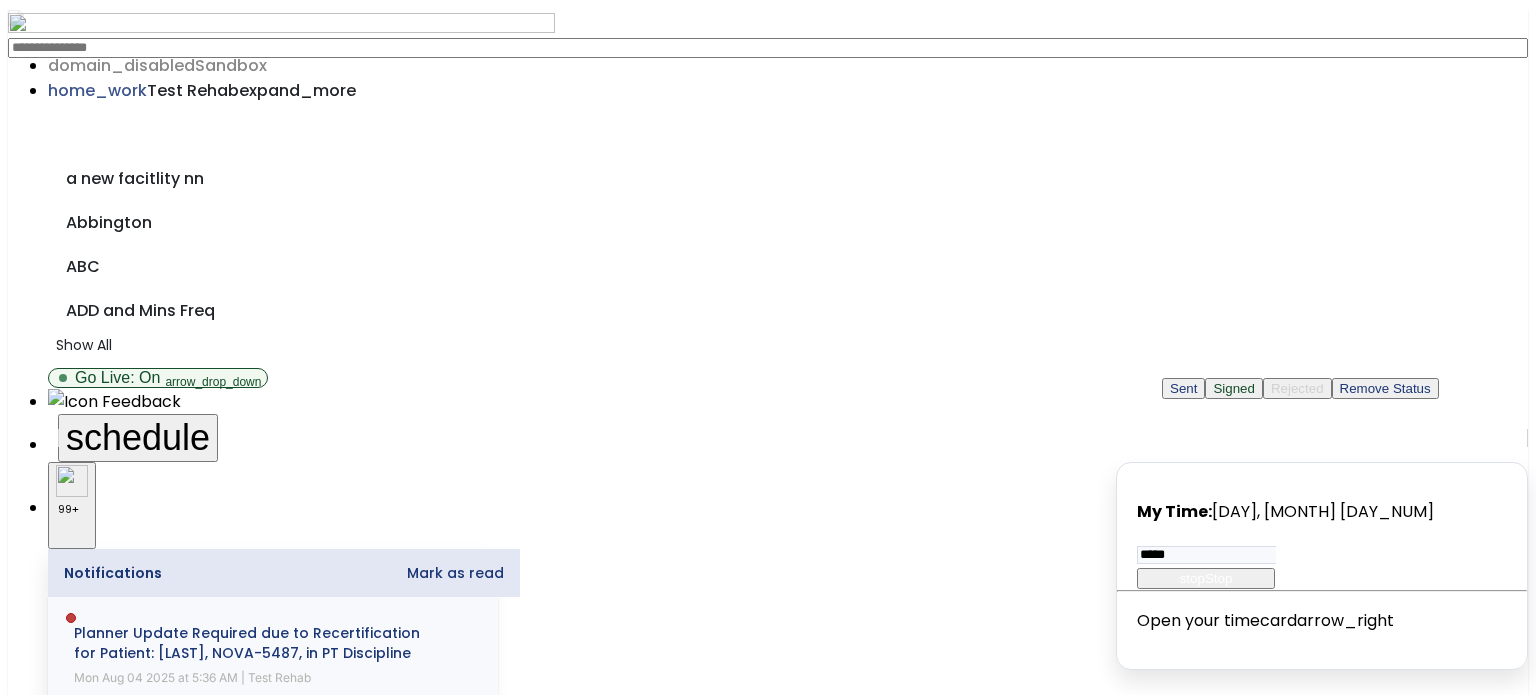 click on "Sent" at bounding box center (1183, 388) 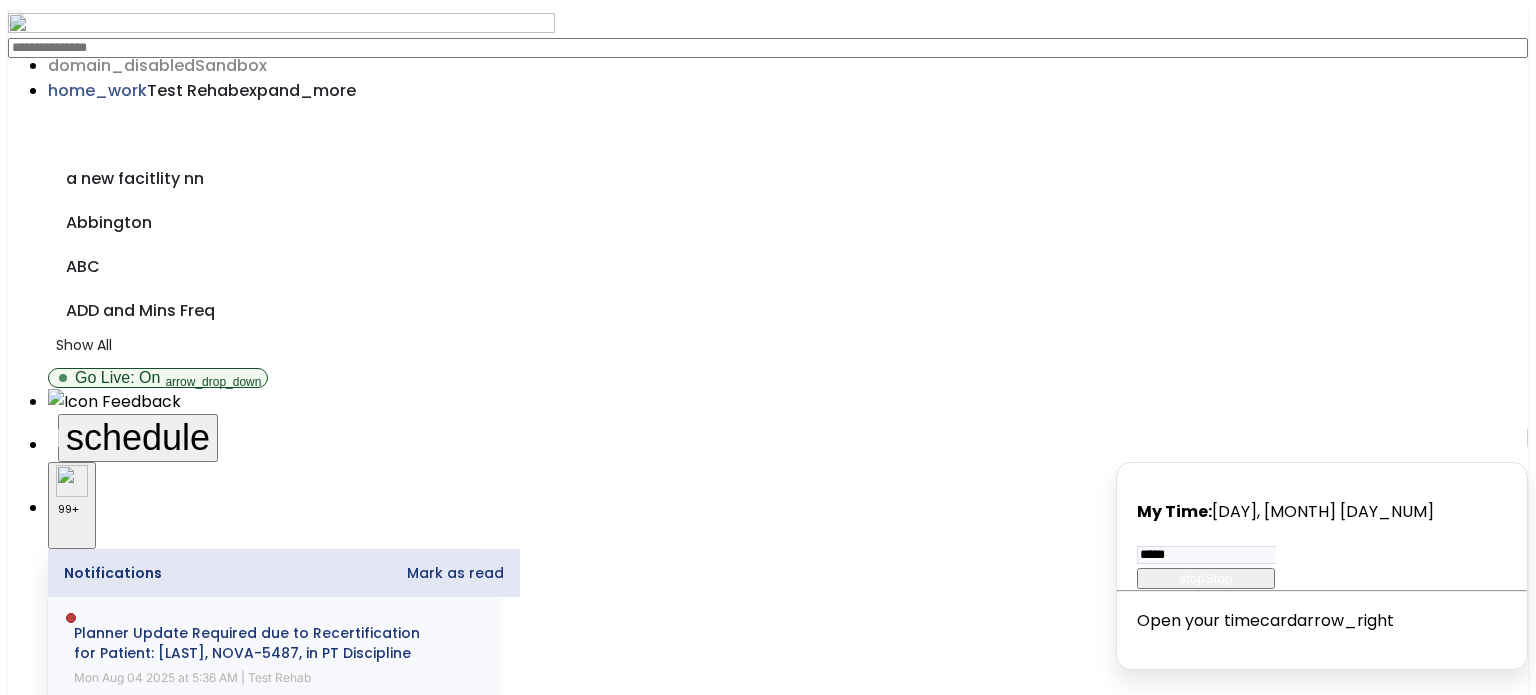 click on "Sent" 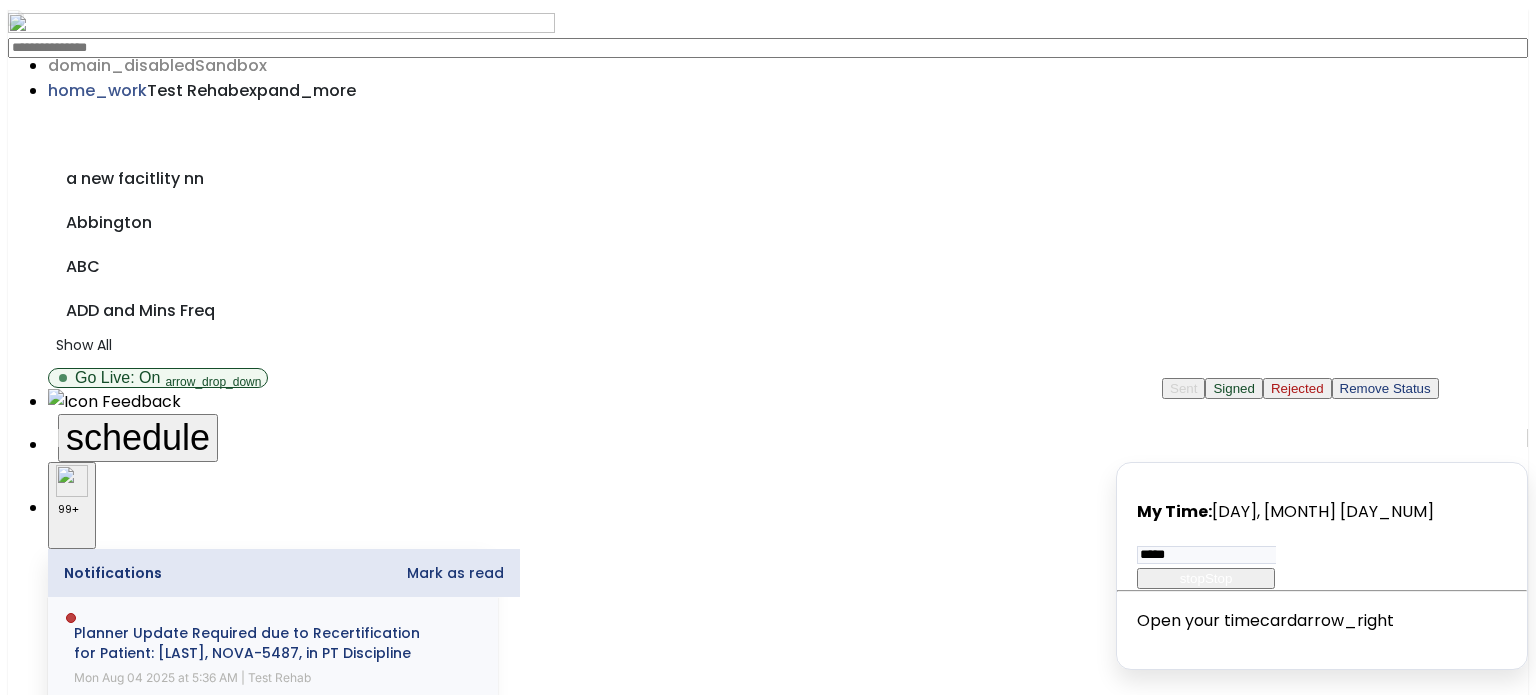click on "Signed" at bounding box center (1234, 388) 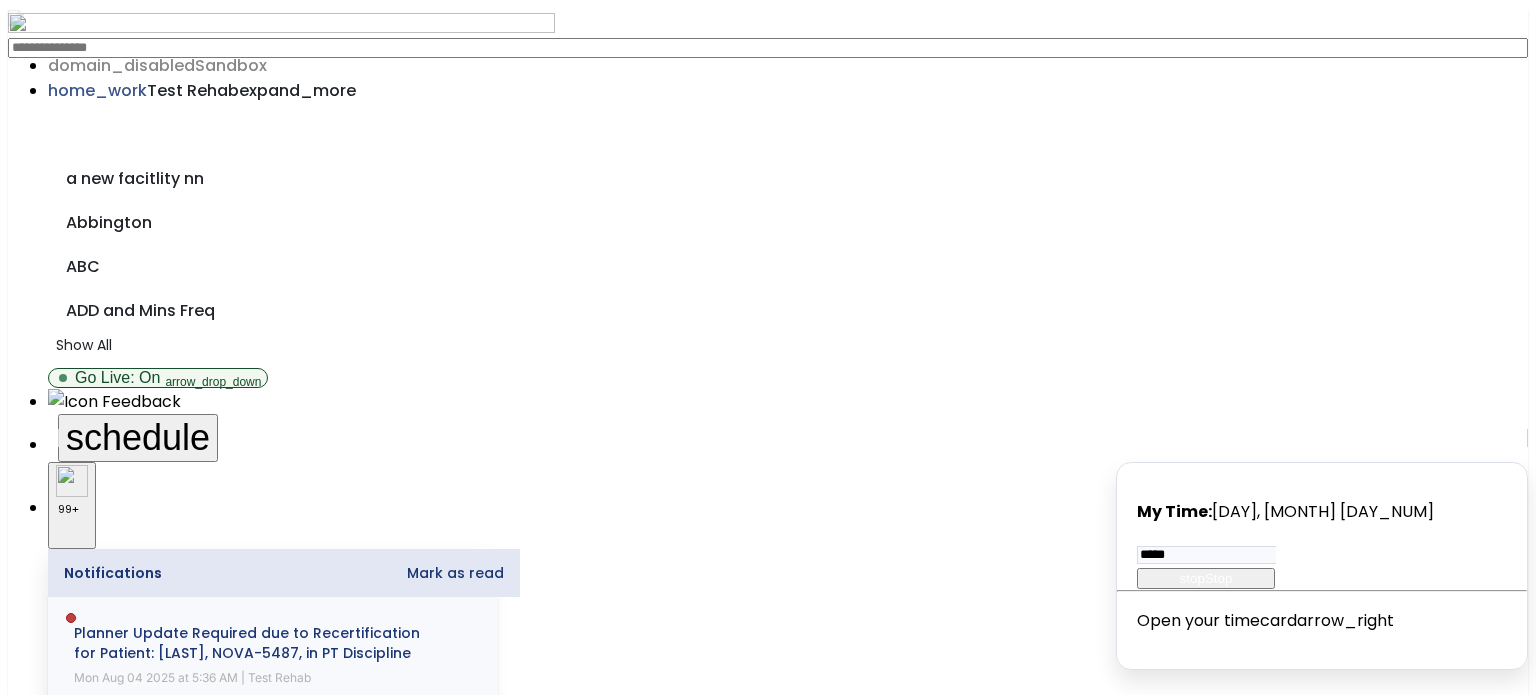 click at bounding box center [96, 2610] 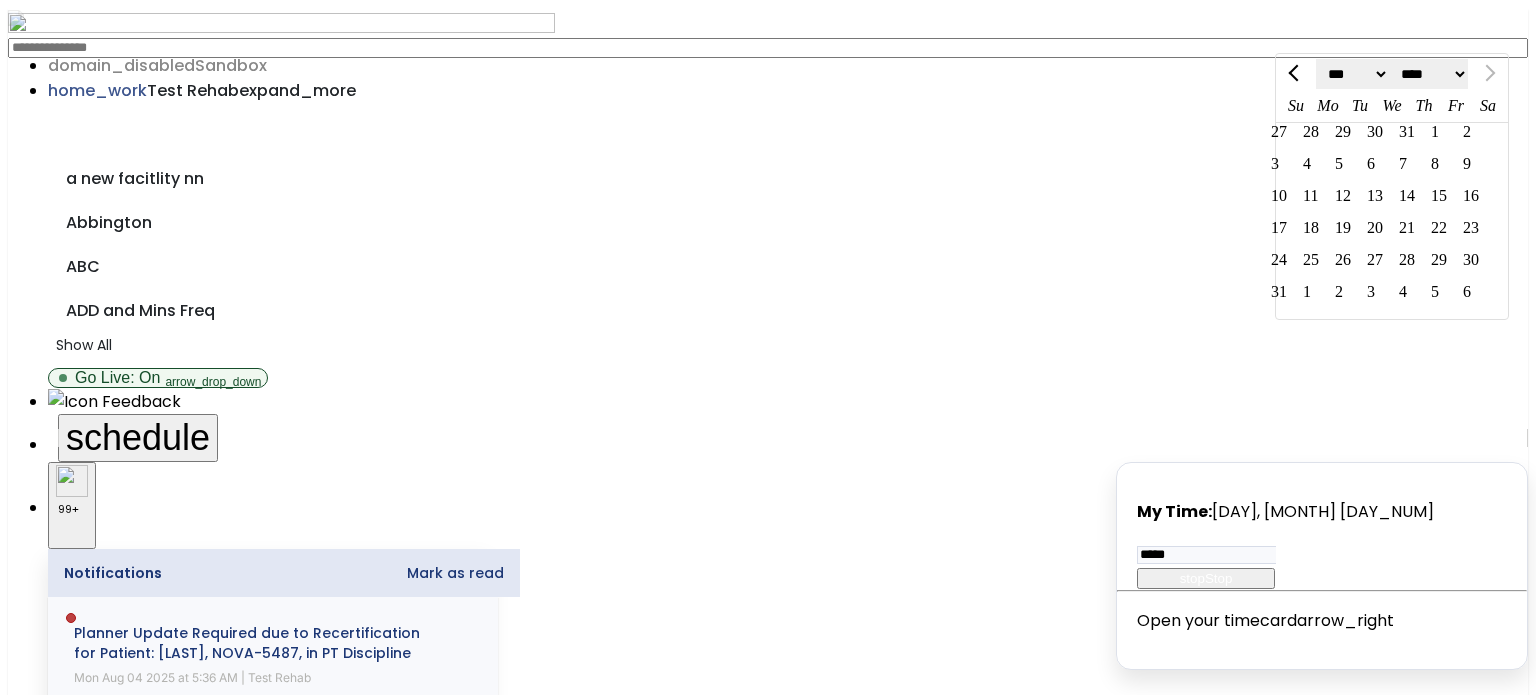 click on "7" 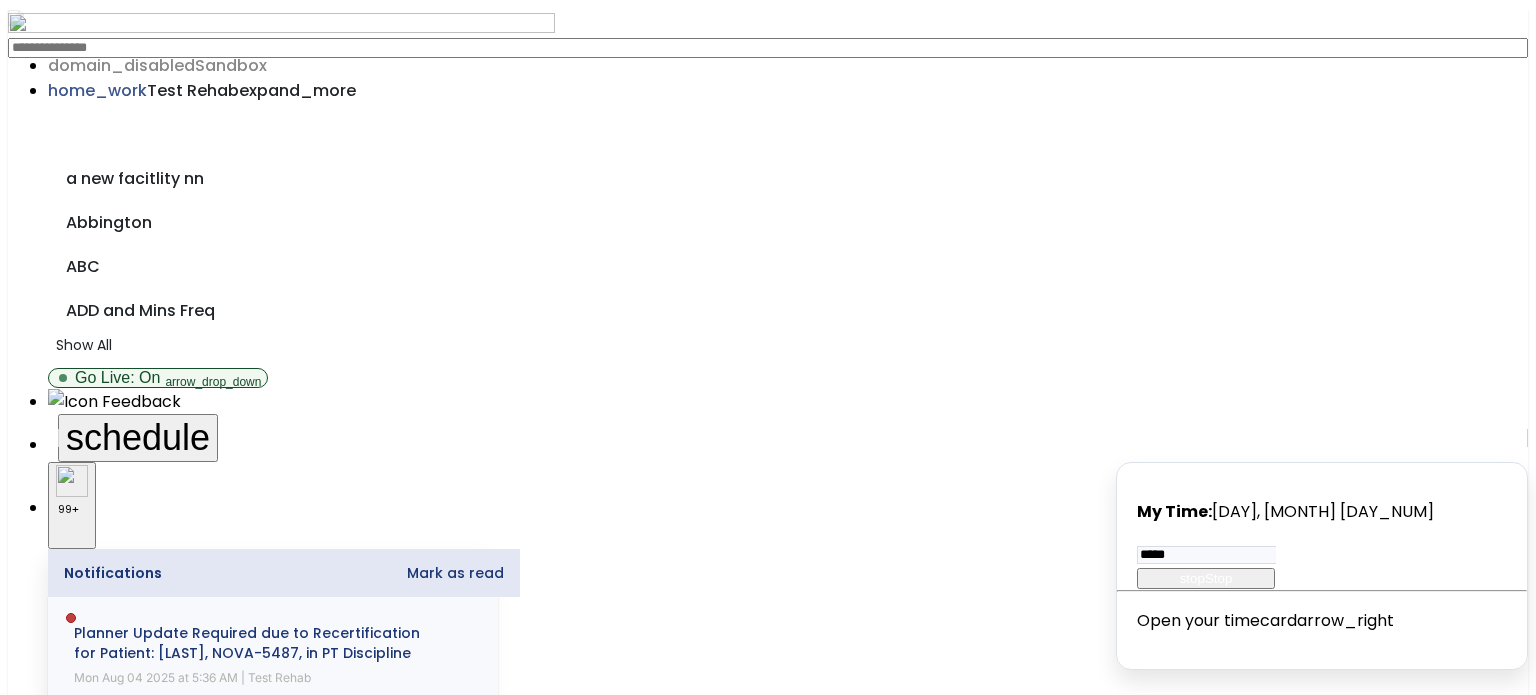 click on "Rejected" 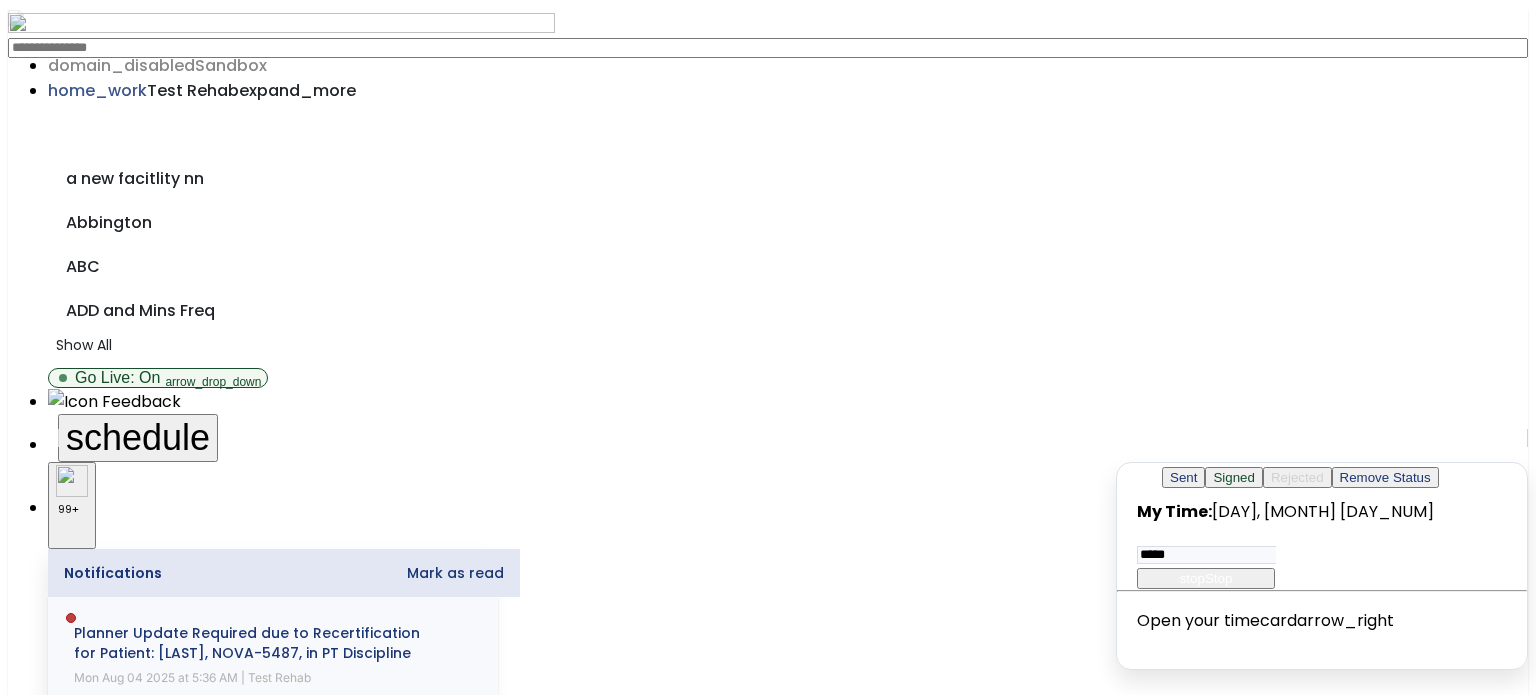 click on "Signed" 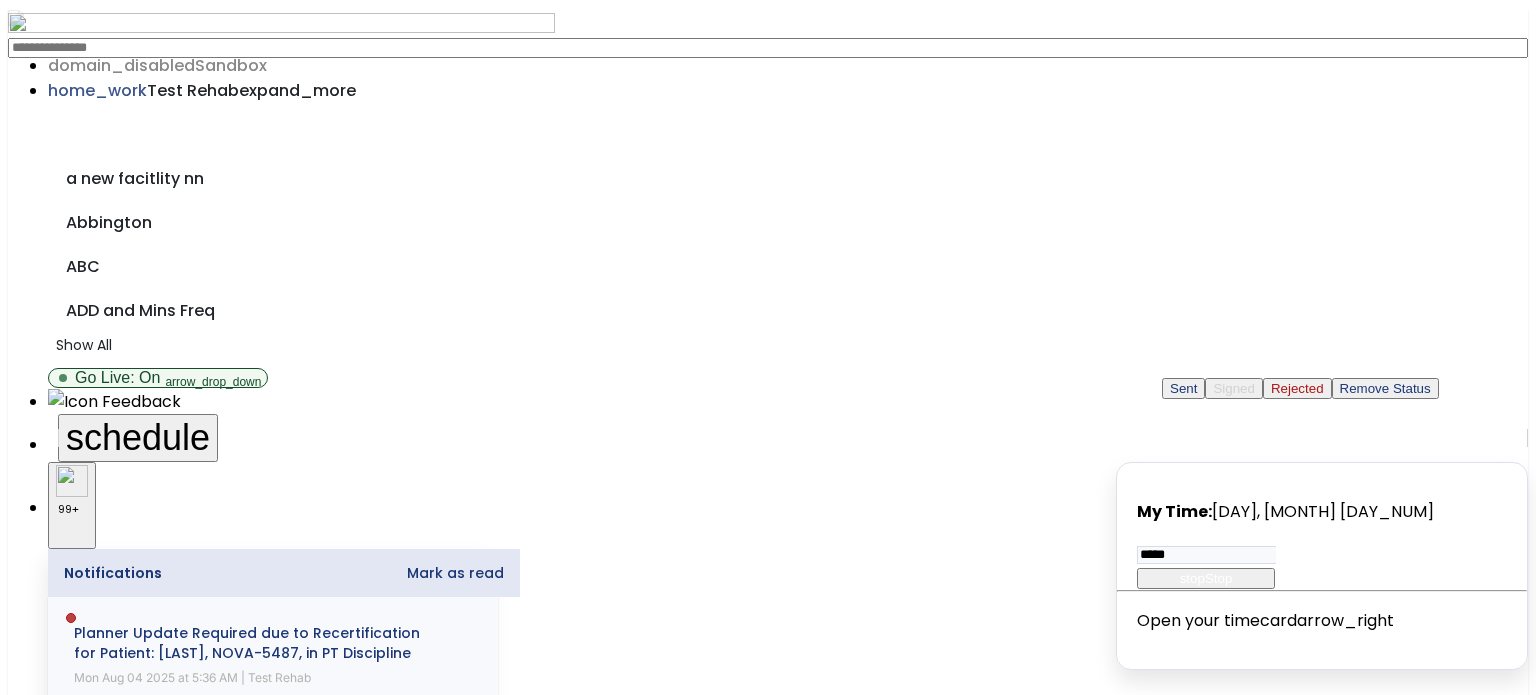 click on "Remove Status" at bounding box center (1385, 388) 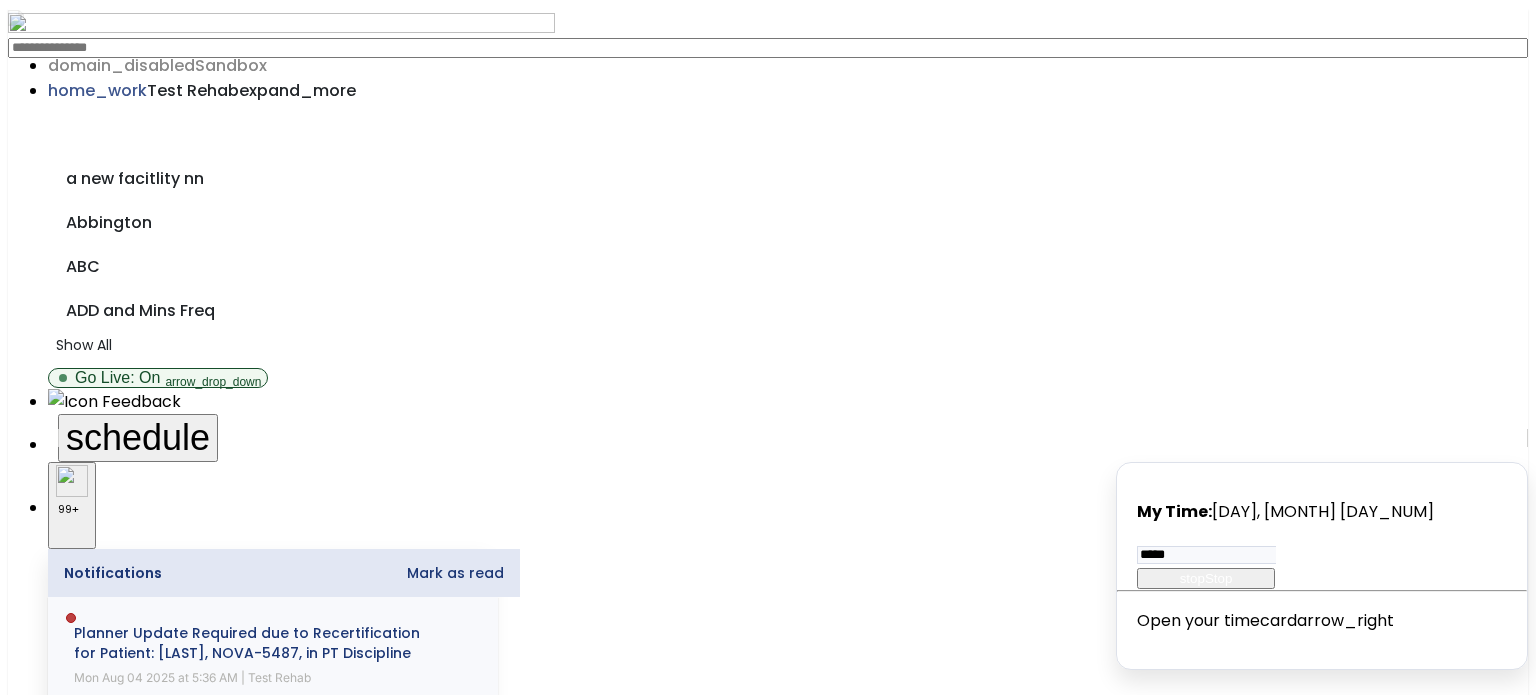 click on "Enter Status" 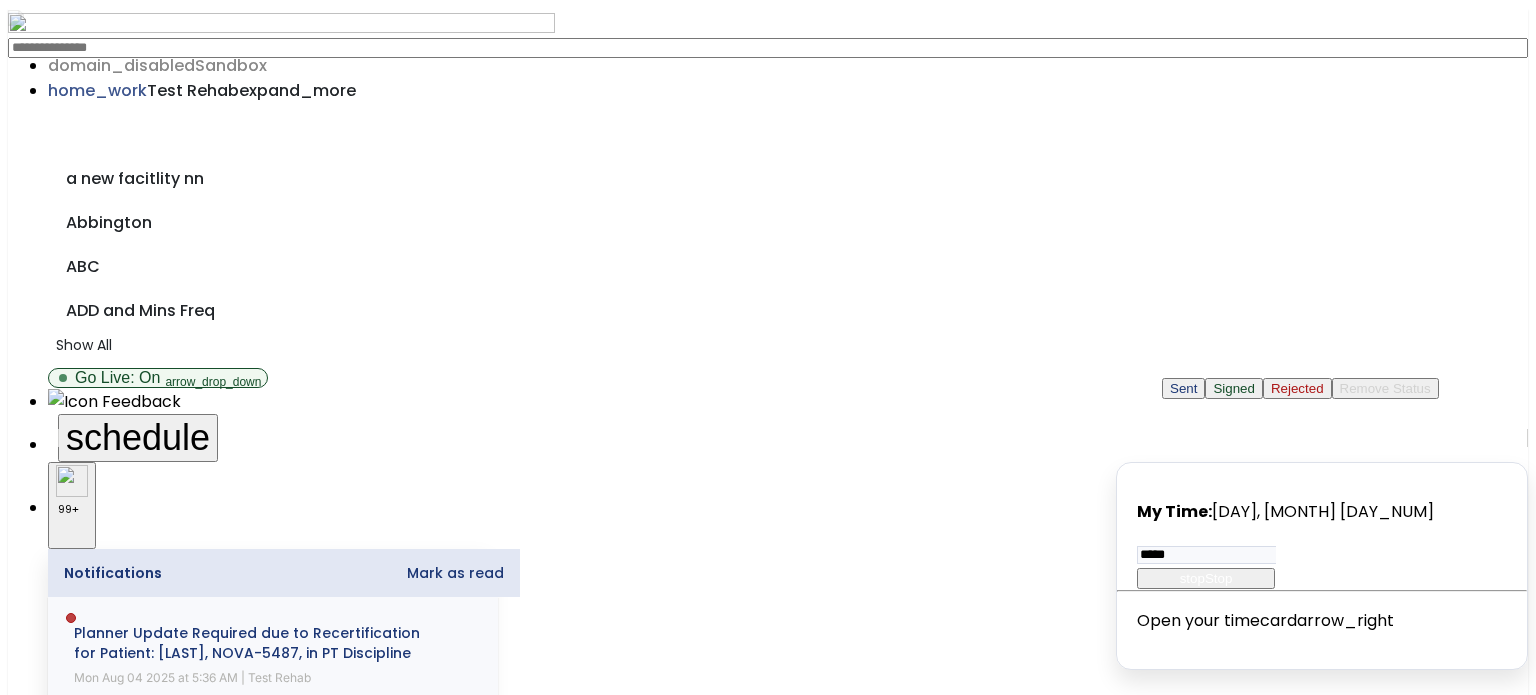 click on "Signed" at bounding box center [1234, 388] 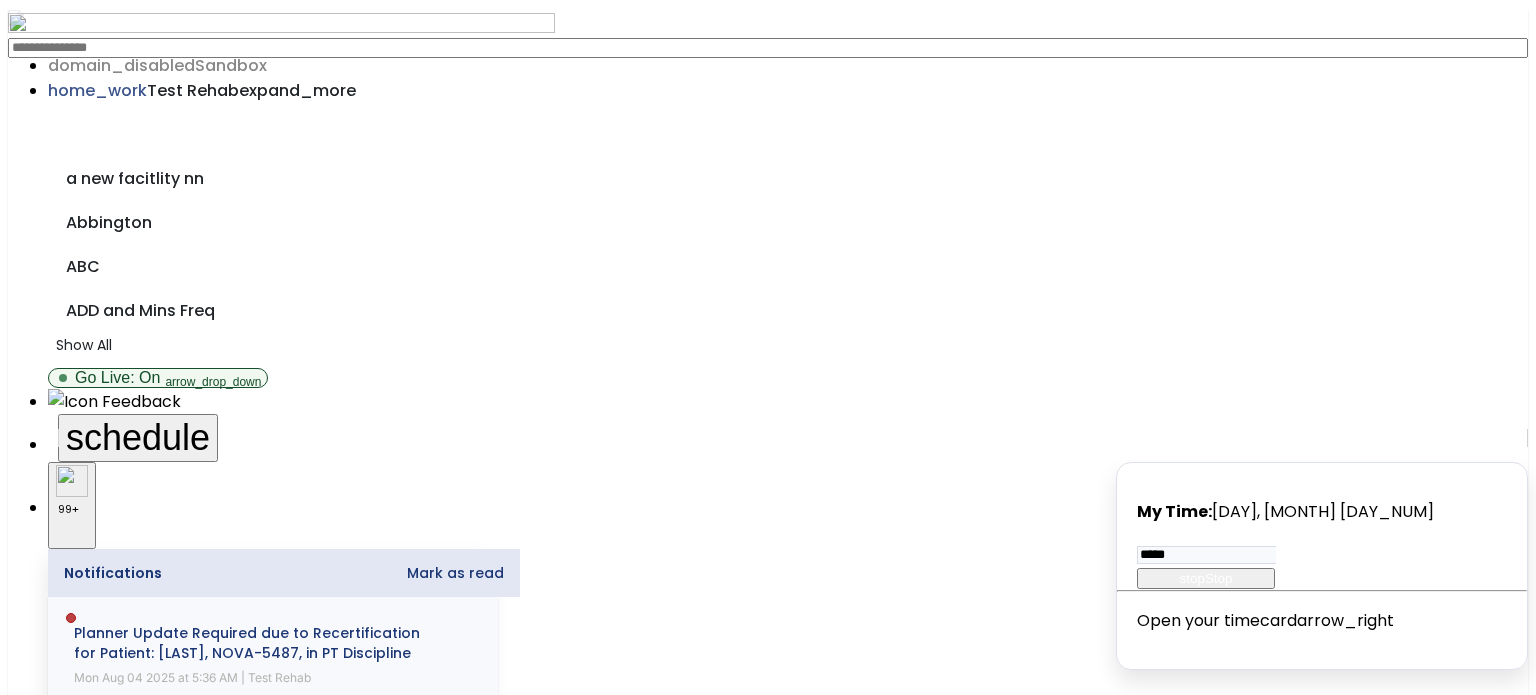 click at bounding box center (96, 2610) 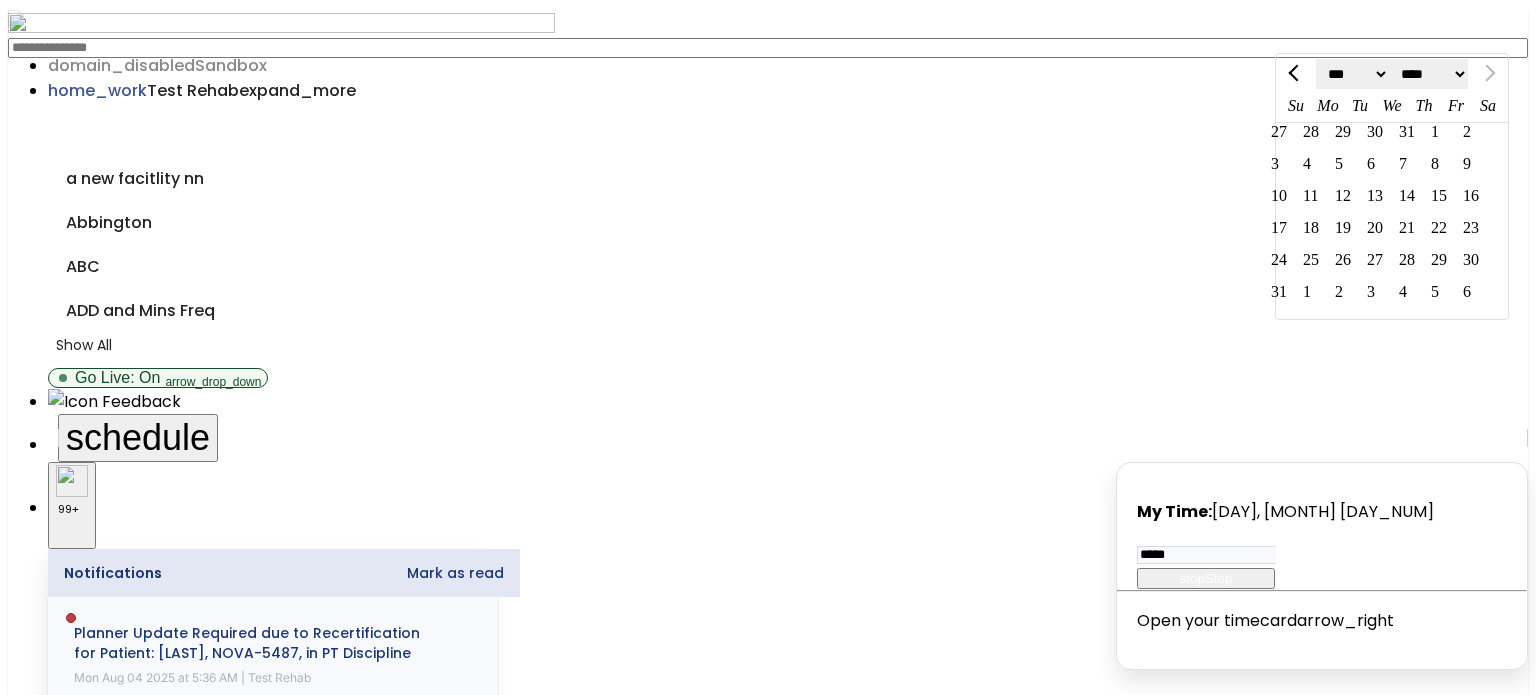 click on "7" 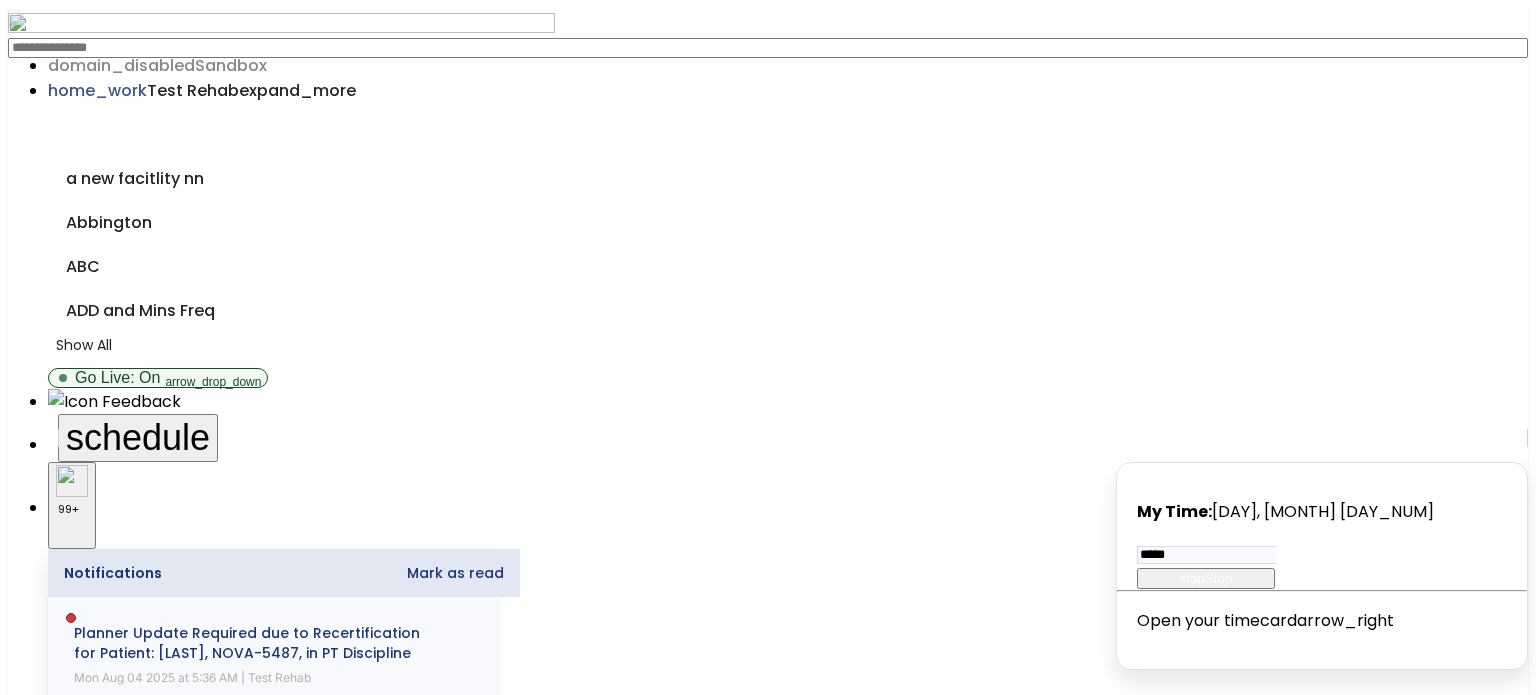 click on "Electronic  51" at bounding box center [768, 2159] 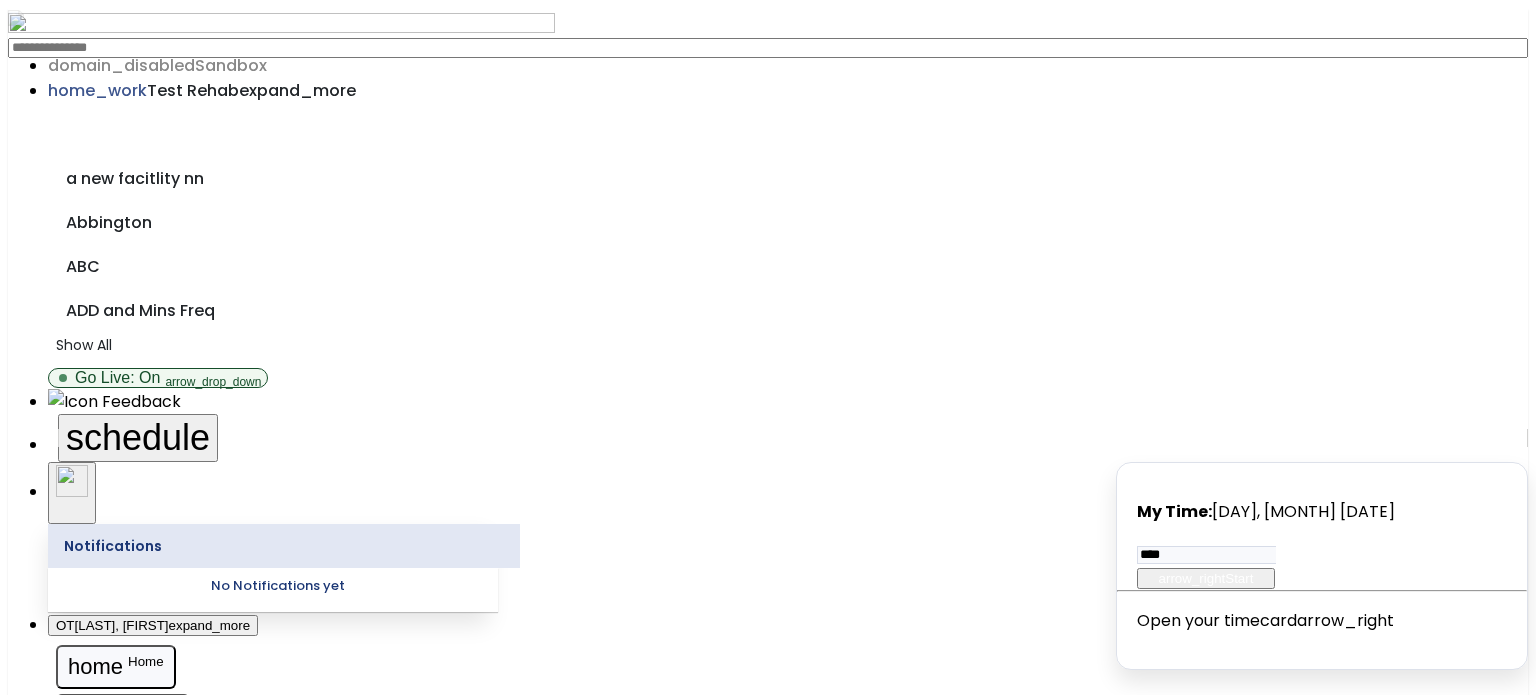 scroll, scrollTop: 0, scrollLeft: 0, axis: both 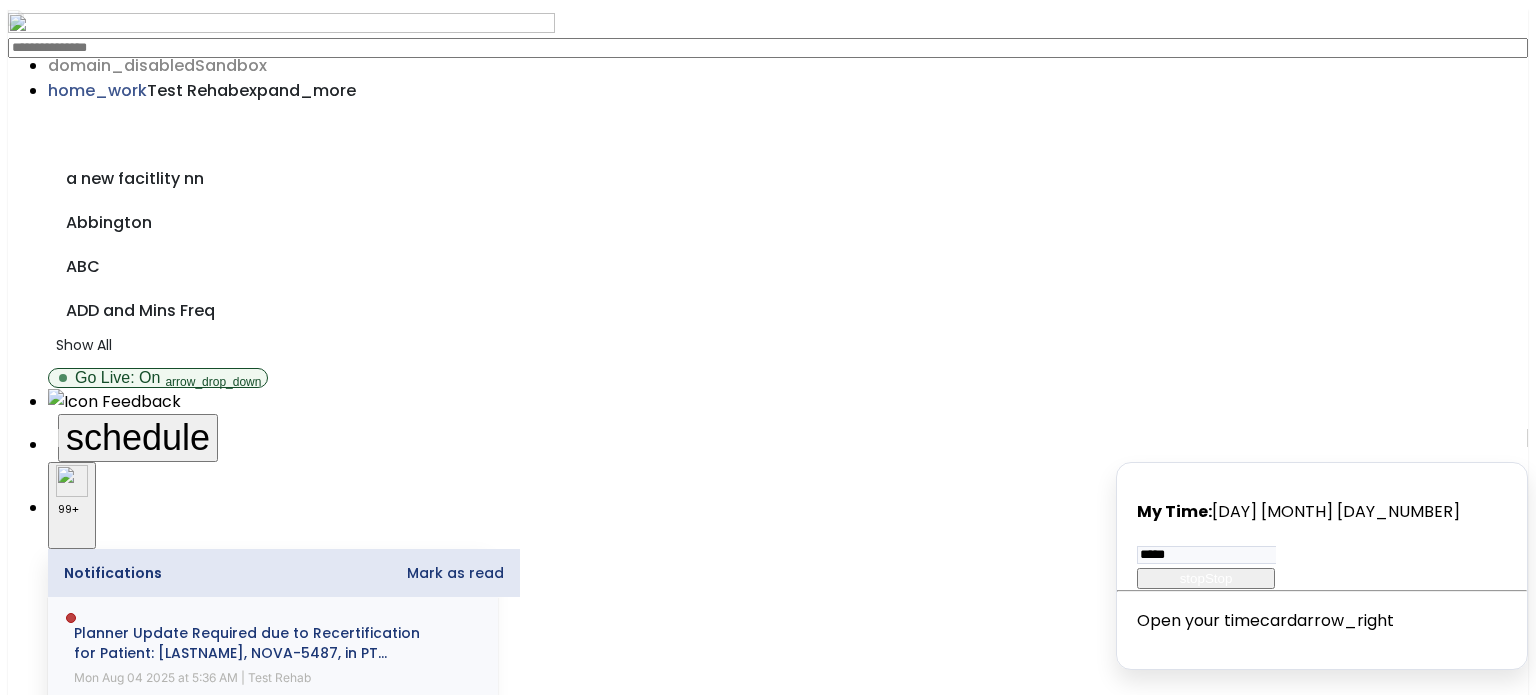 click on "tune" 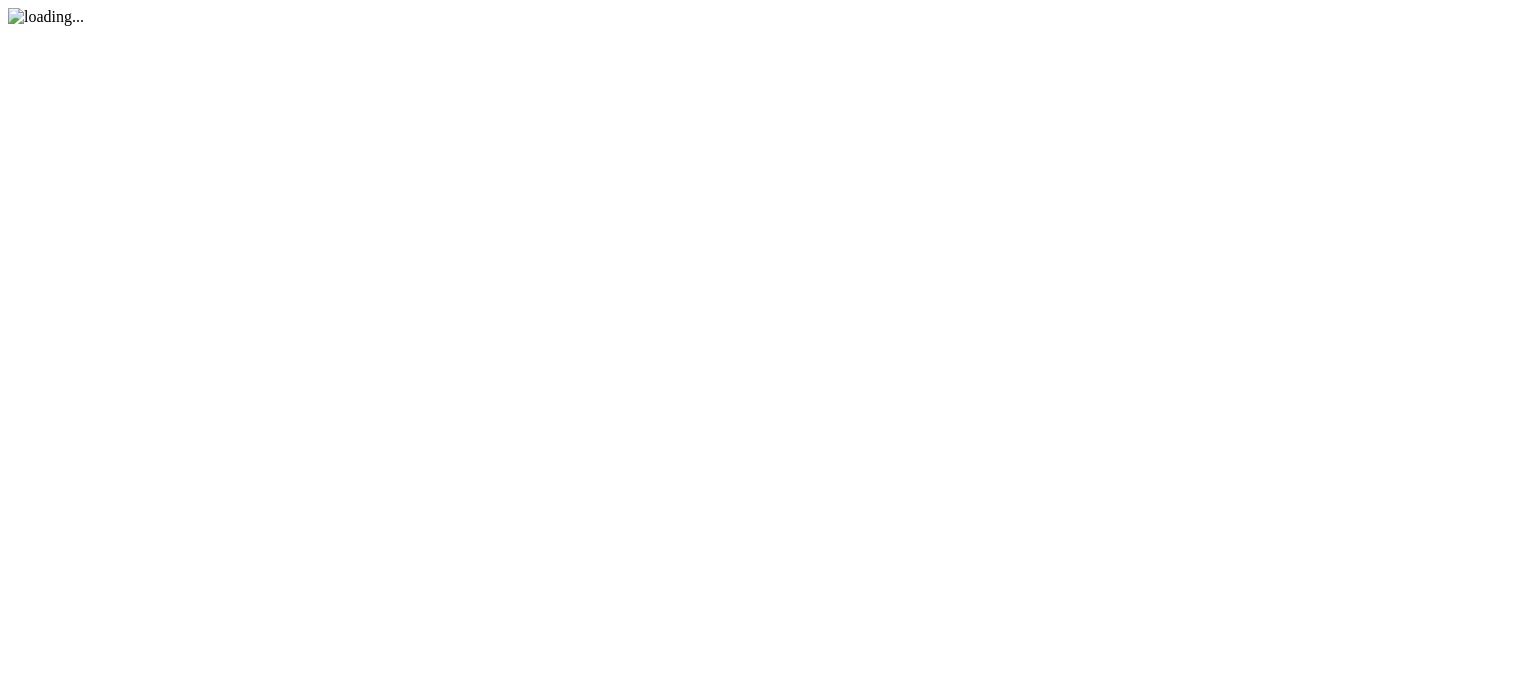 scroll, scrollTop: 0, scrollLeft: 0, axis: both 